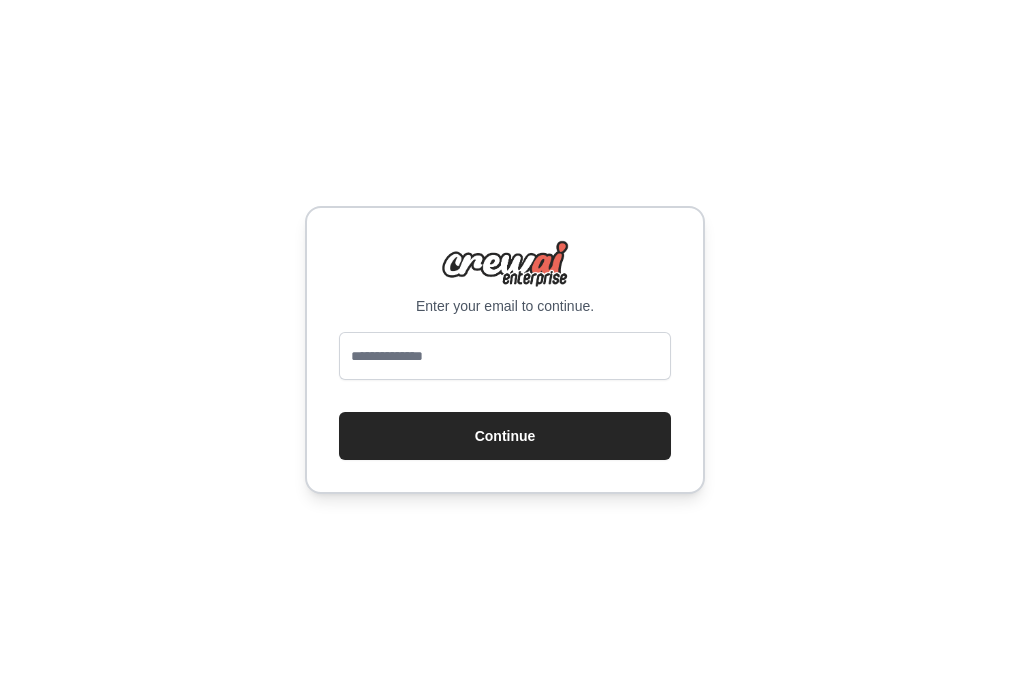 scroll, scrollTop: 0, scrollLeft: 0, axis: both 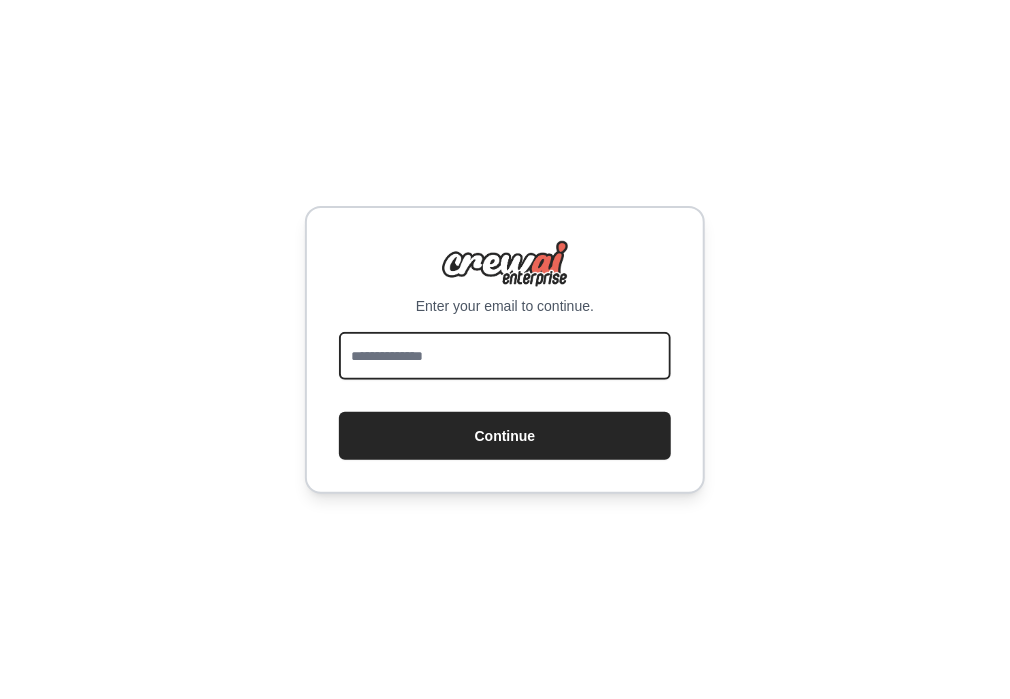 click at bounding box center (505, 356) 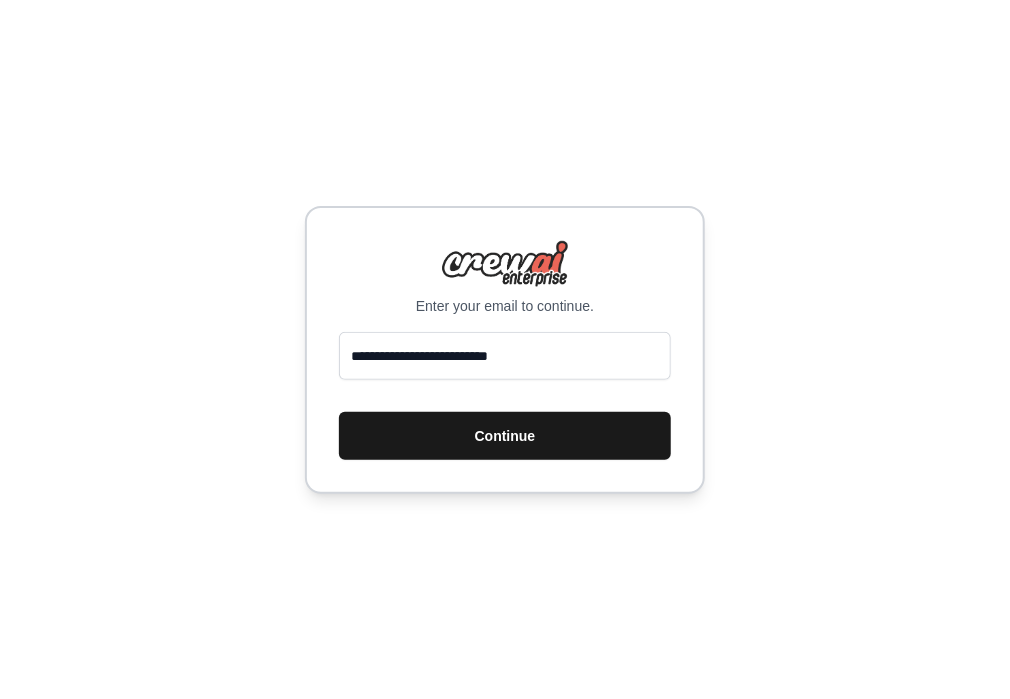 click on "Continue" at bounding box center [505, 436] 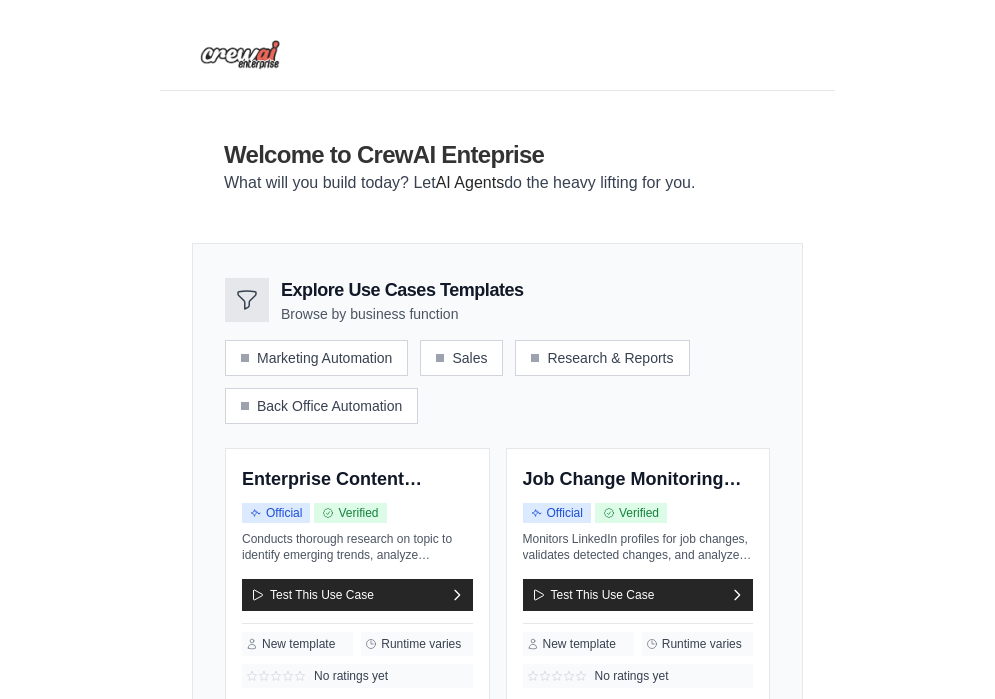 scroll, scrollTop: 0, scrollLeft: 0, axis: both 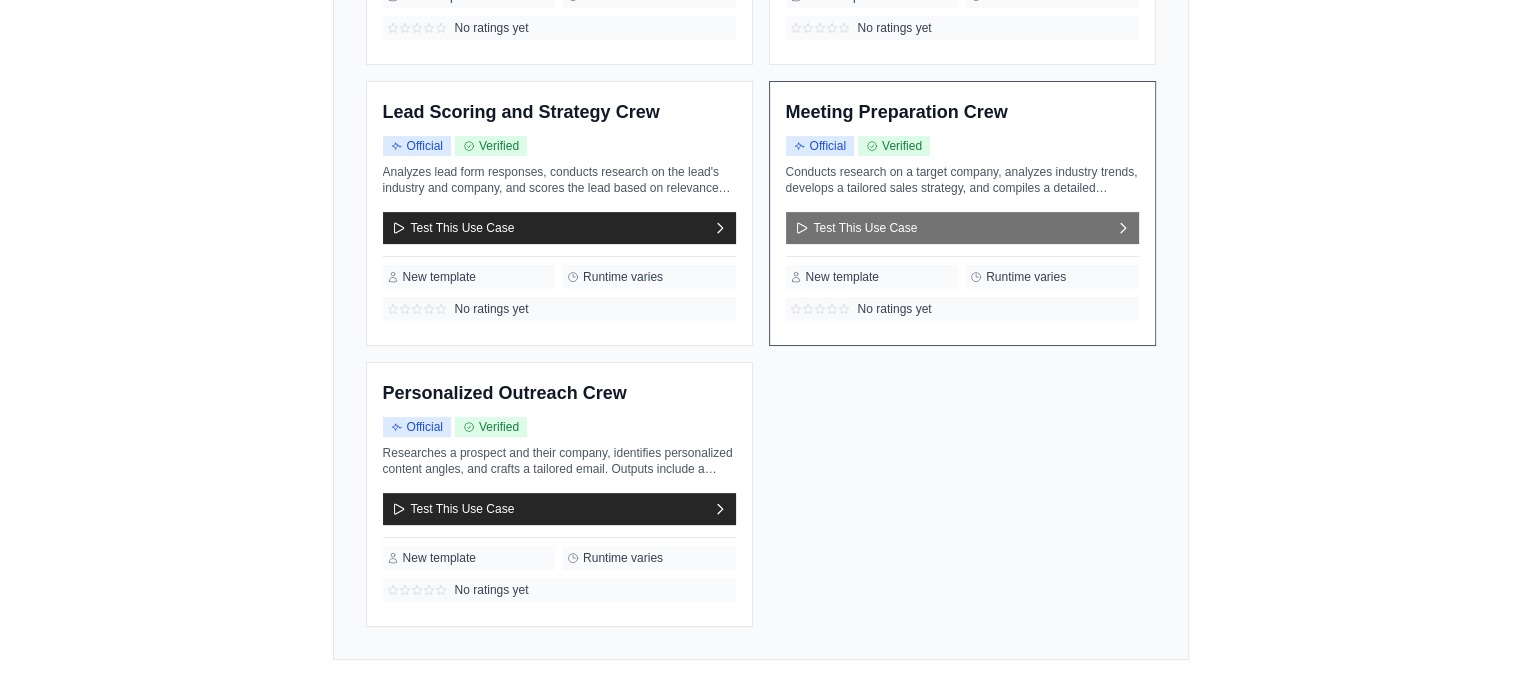 click on "Test This Use Case" at bounding box center [962, 228] 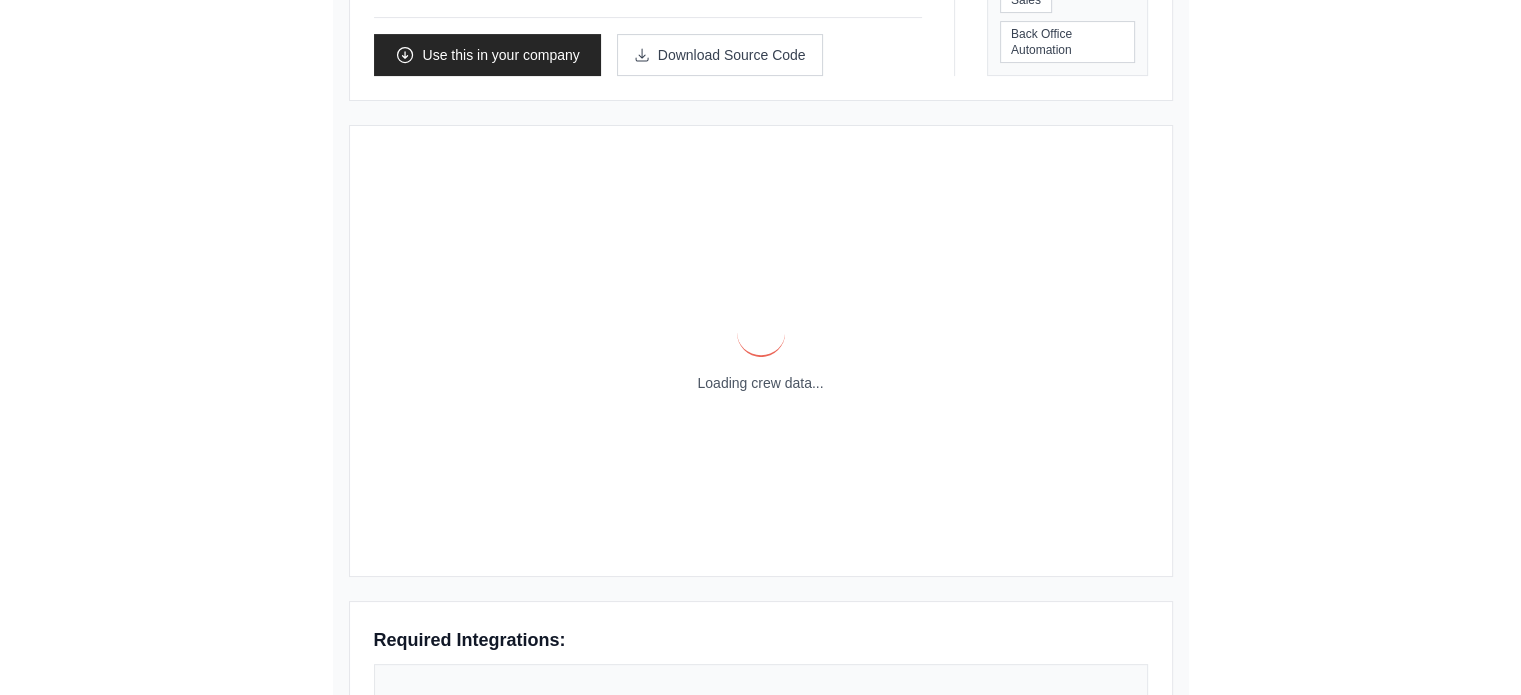 scroll, scrollTop: 0, scrollLeft: 0, axis: both 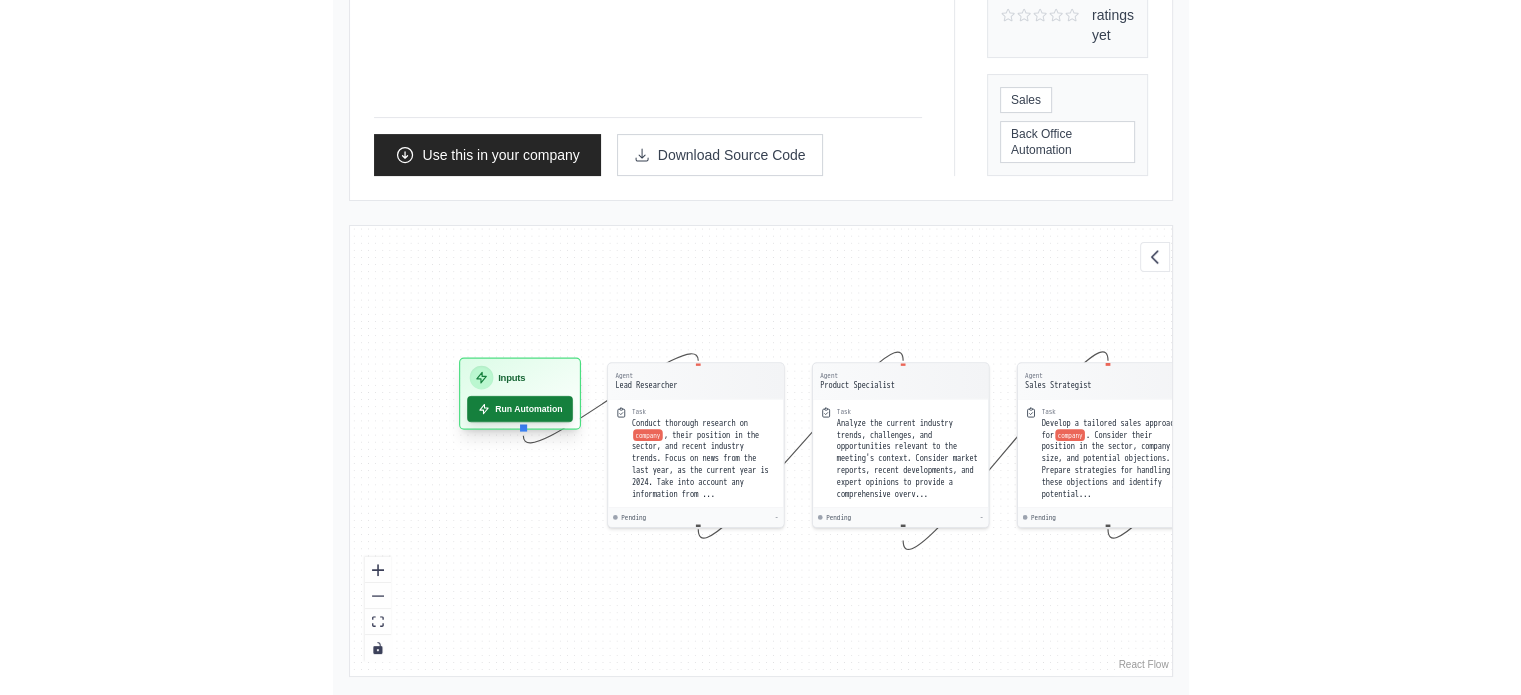 click on "Run Automation" at bounding box center (520, 409) 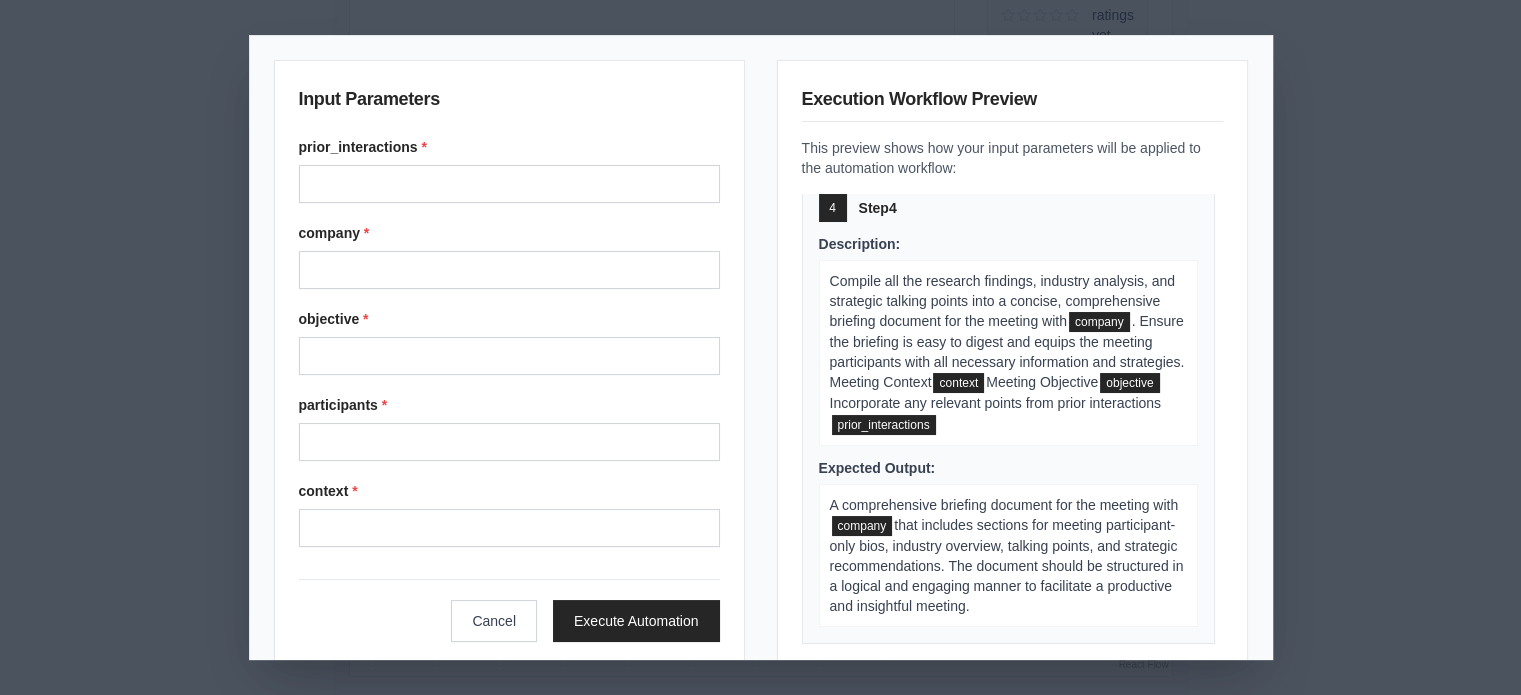 scroll, scrollTop: 1332, scrollLeft: 0, axis: vertical 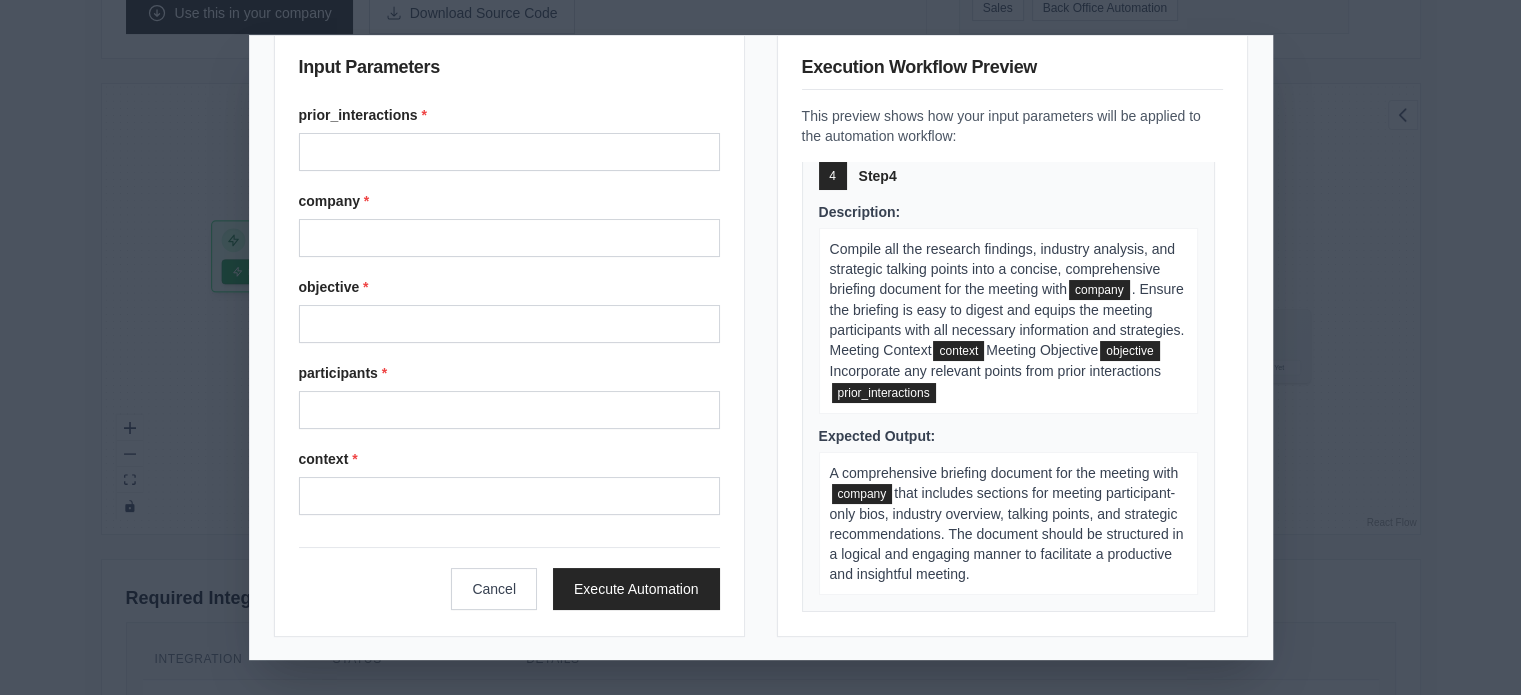 click on "Input Parameters prior_interactions   * company   * objective   * participants   * context   * Cancel Execute Automation Execution Workflow Preview This preview shows how your input parameters will be applied to the automation workflow: 1 Step  1 Description: Conduct thorough research on  company , their position in the sector, and recent industry trends. Focus on news from the last year, as the current year is 2024.
Take into account any information from prior interactions:  prior_interactions
Participants  participants  Meeting Context  context
Expected Output: A comprehensive report on  company 's background, their status in the sector, and relevant industry insights. Include a list of 10 bullet points highlighting the most crucial information for our meeting and a detailed report summarizing key findings about each participant
2 Step  2 Description: prior_interactions
Participants  participants  Meeting Context  context
Expected Output: 3 Step  3 Description: Develop a tailored sales approach for" at bounding box center [760, 347] 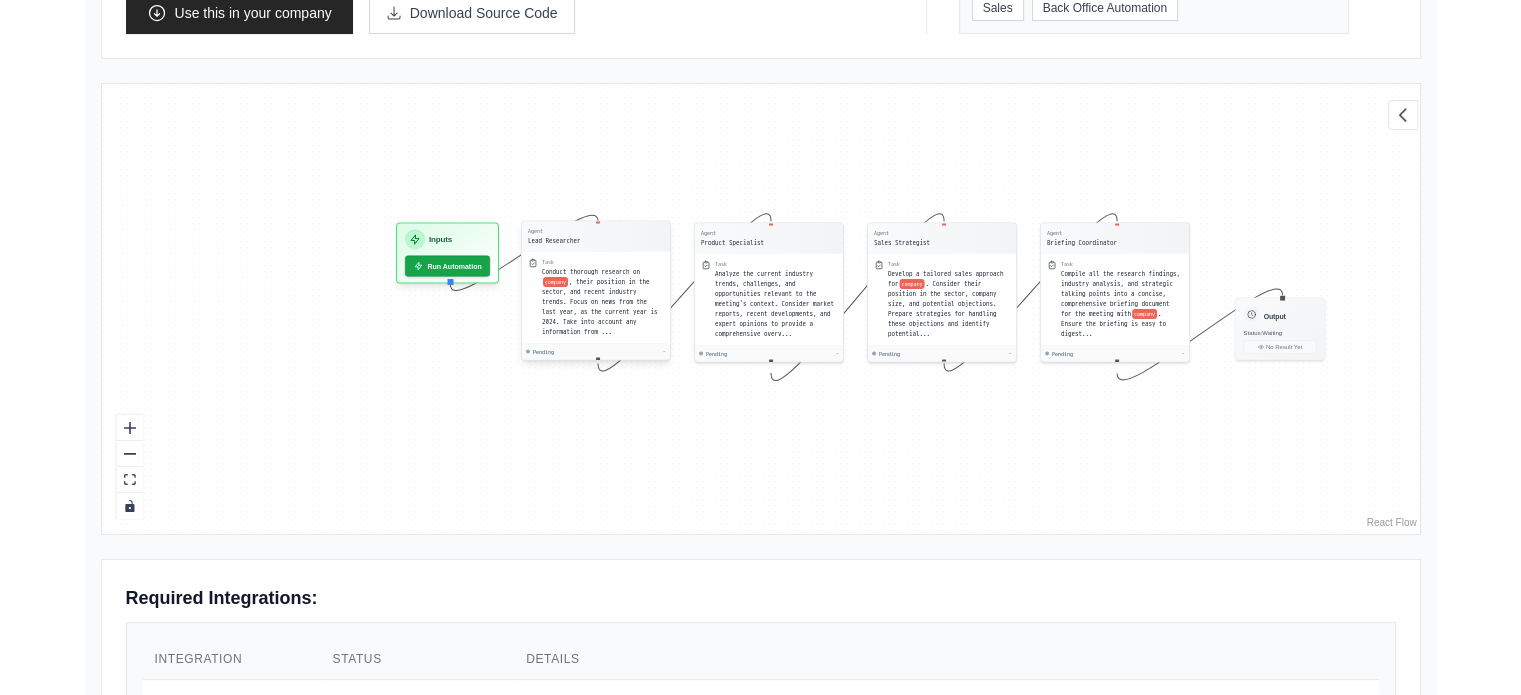 click on ", their position in the sector, and recent industry trends. Focus on news from the last year, as the current year is 2024.
Take into account any information from ..." at bounding box center [599, 307] 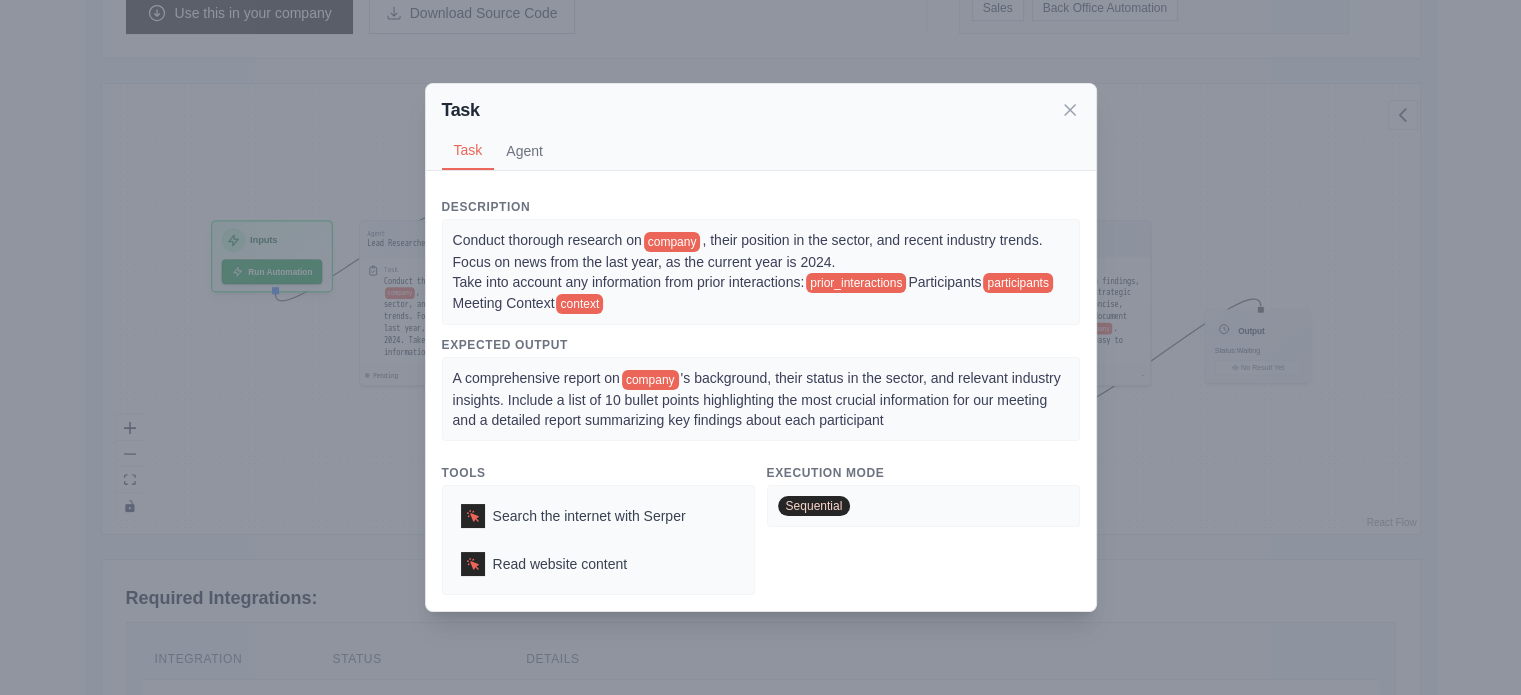 click on "company" at bounding box center (672, 242) 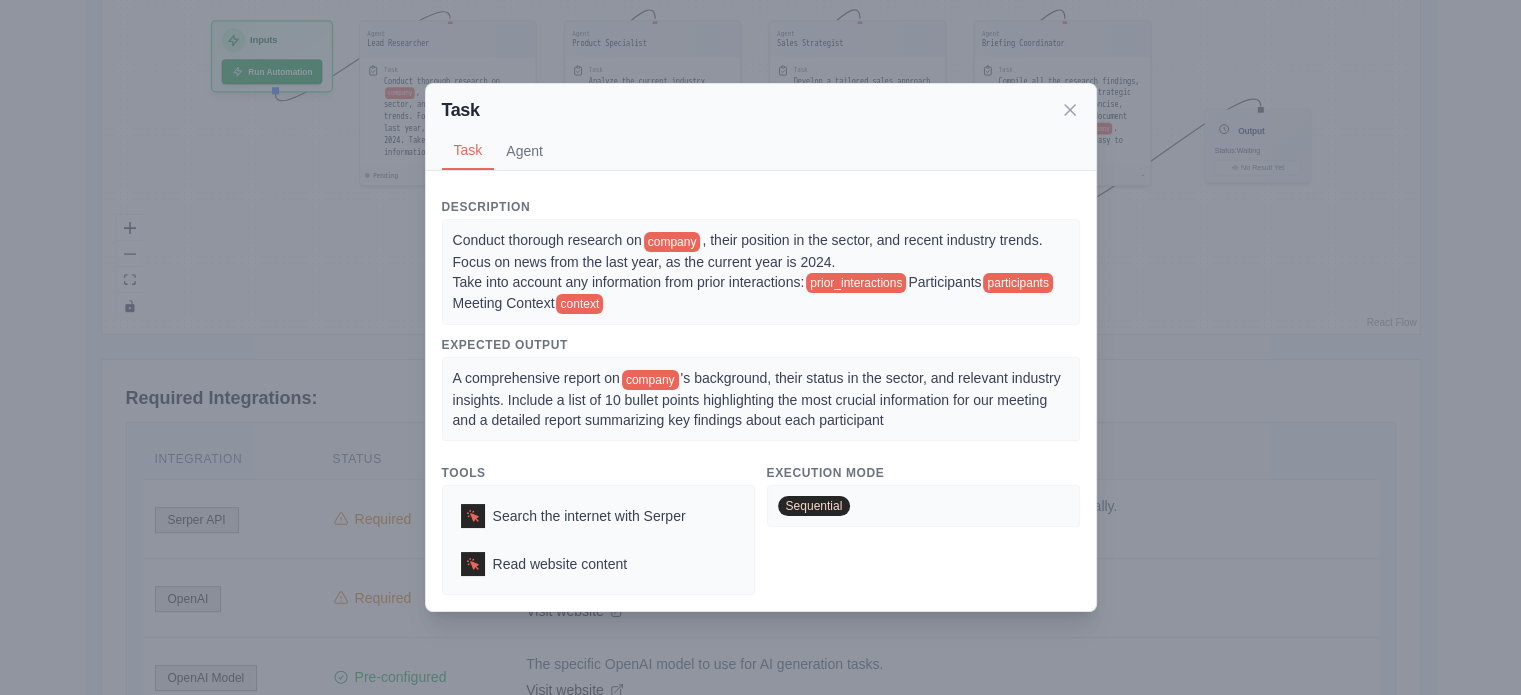 scroll, scrollTop: 700, scrollLeft: 0, axis: vertical 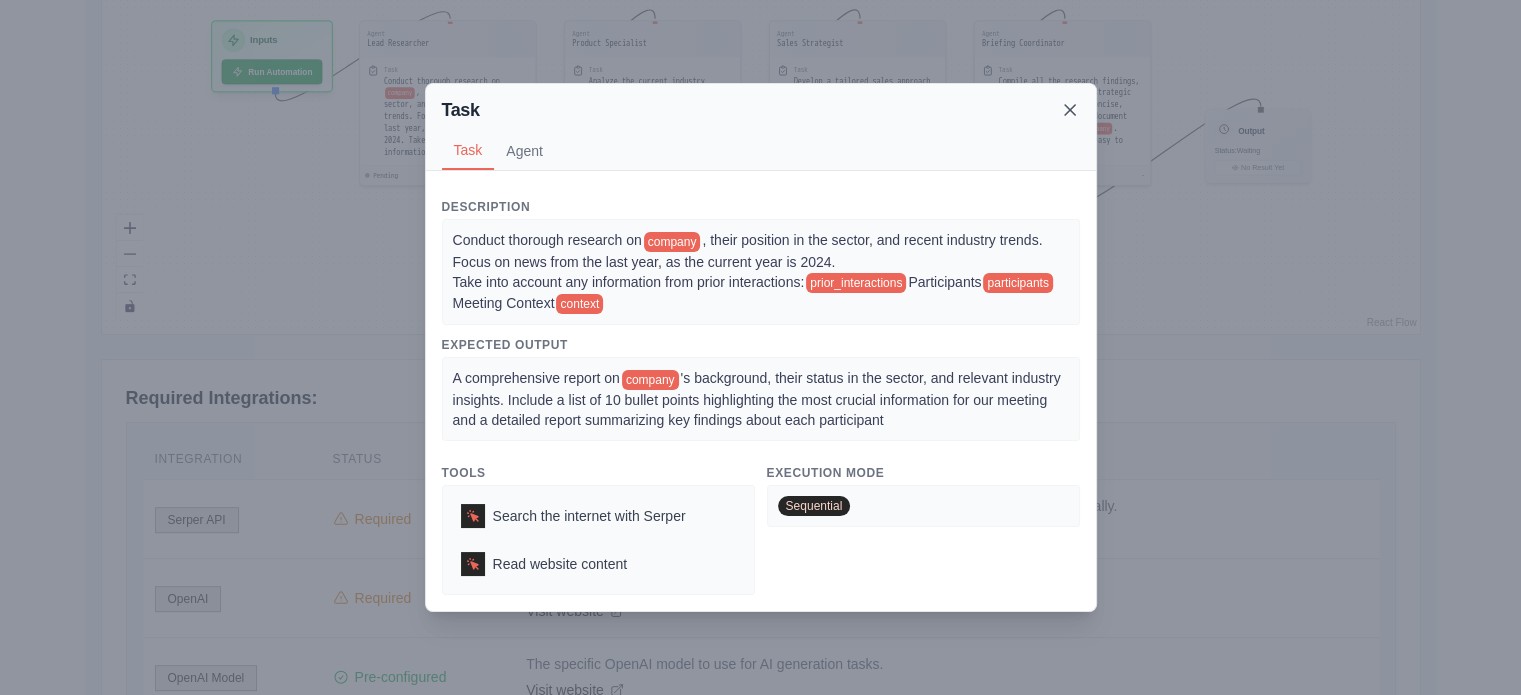 click 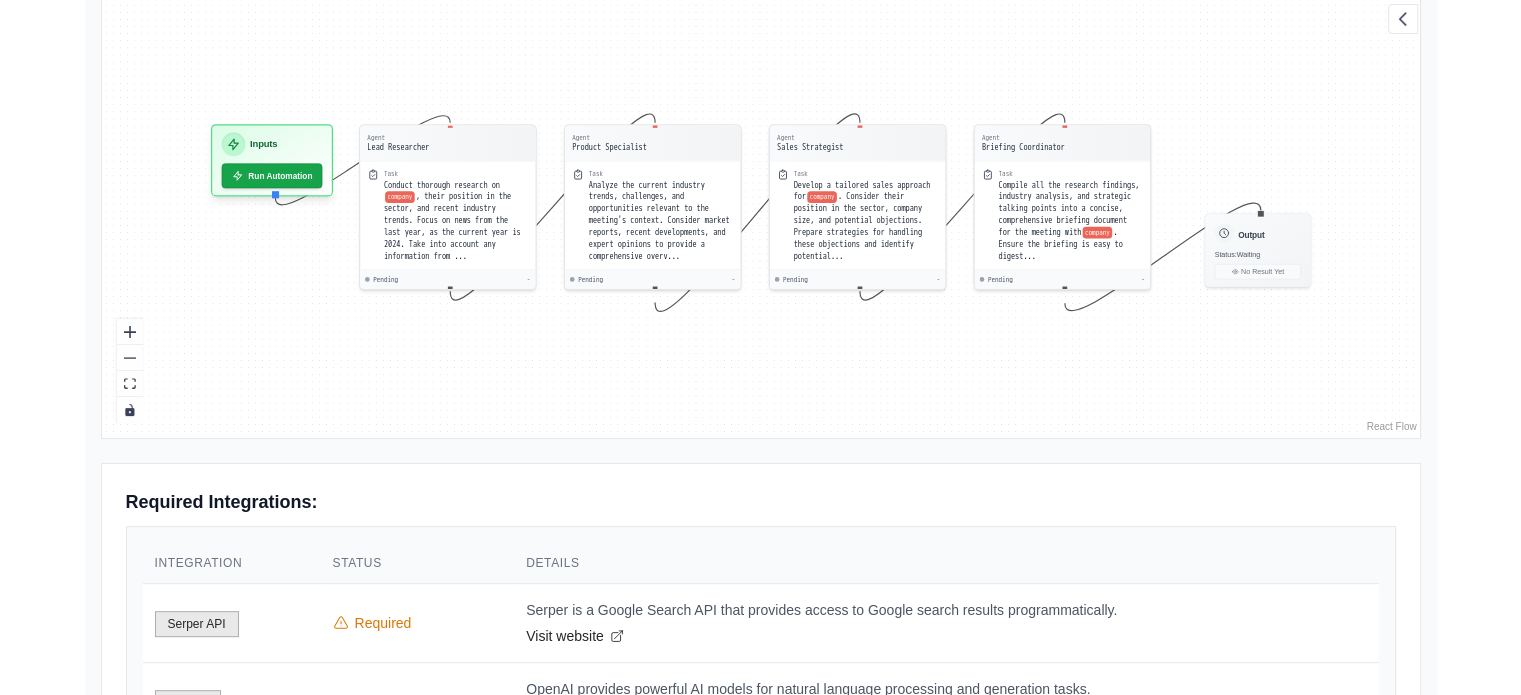 scroll, scrollTop: 542, scrollLeft: 0, axis: vertical 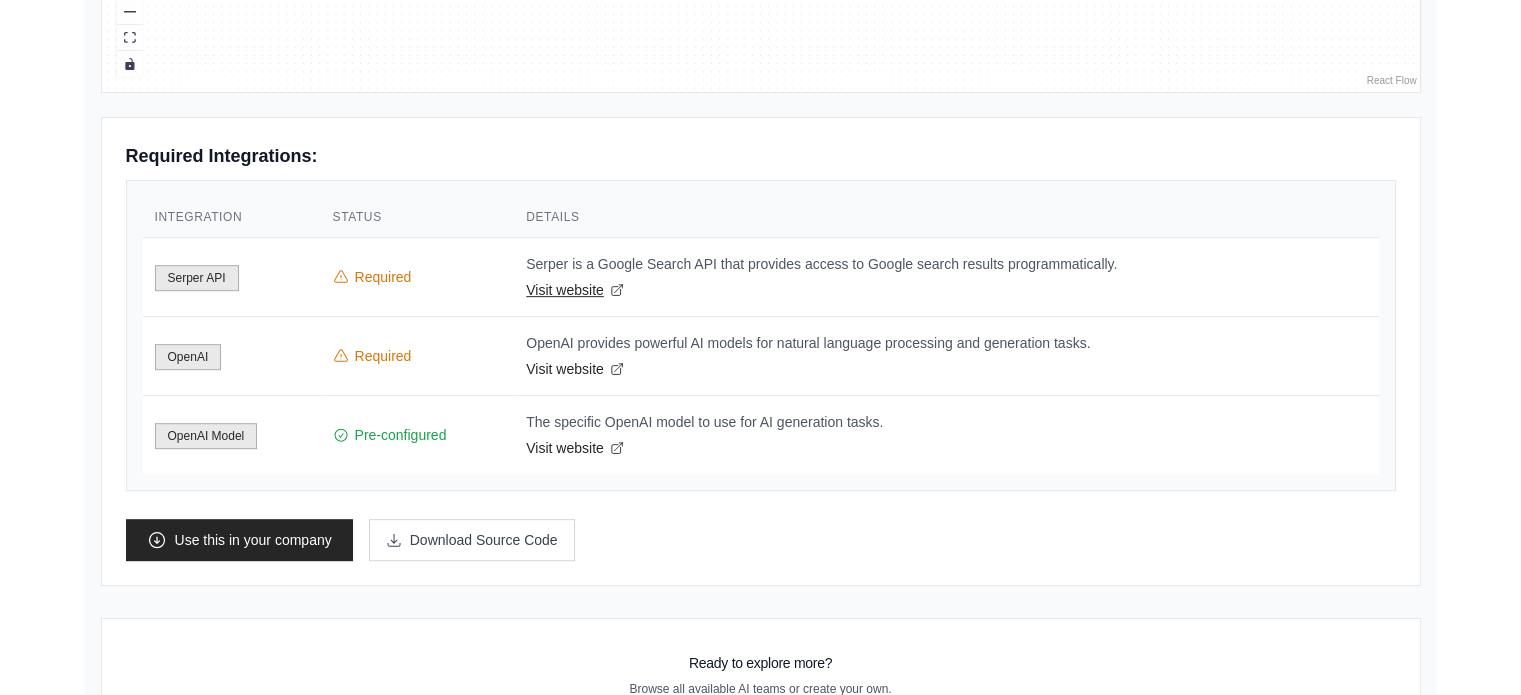 click on "Visit website" at bounding box center [946, 290] 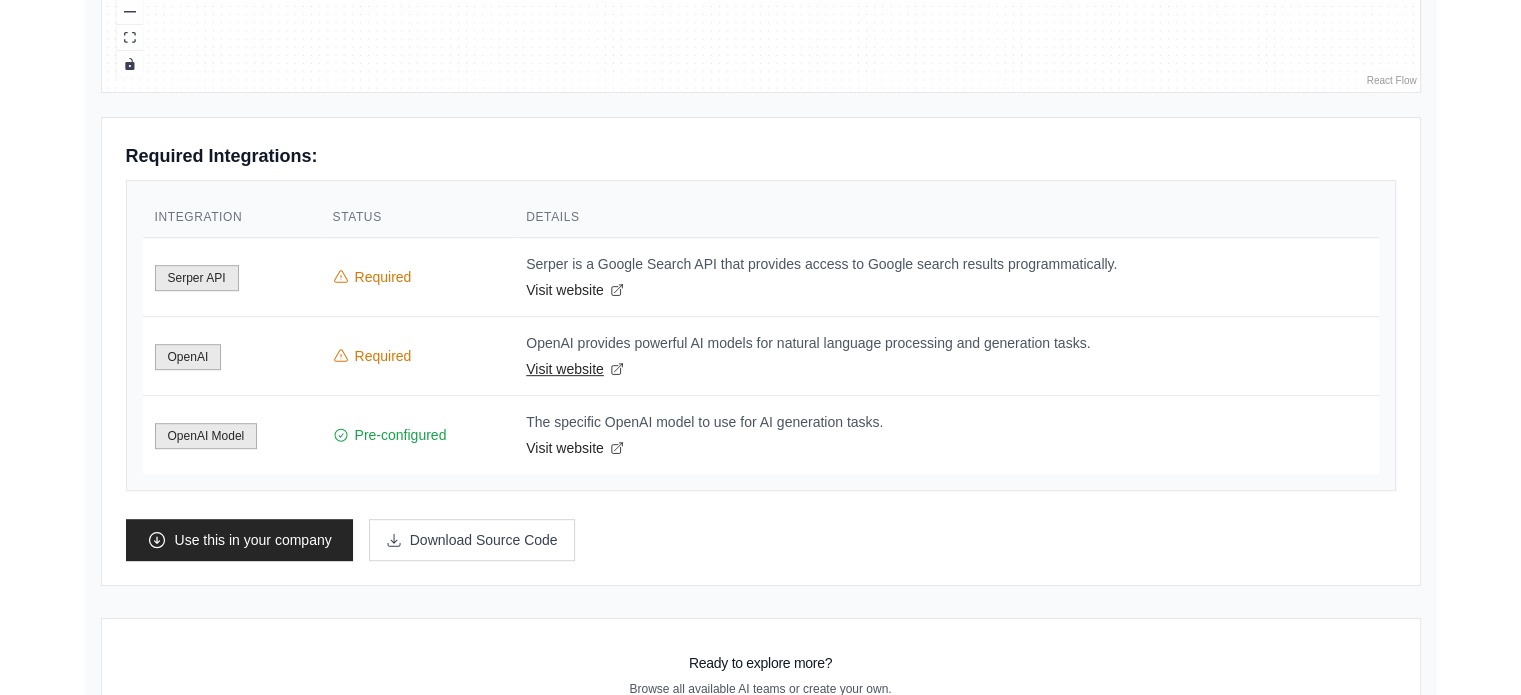 click on "Visit website" at bounding box center (946, 369) 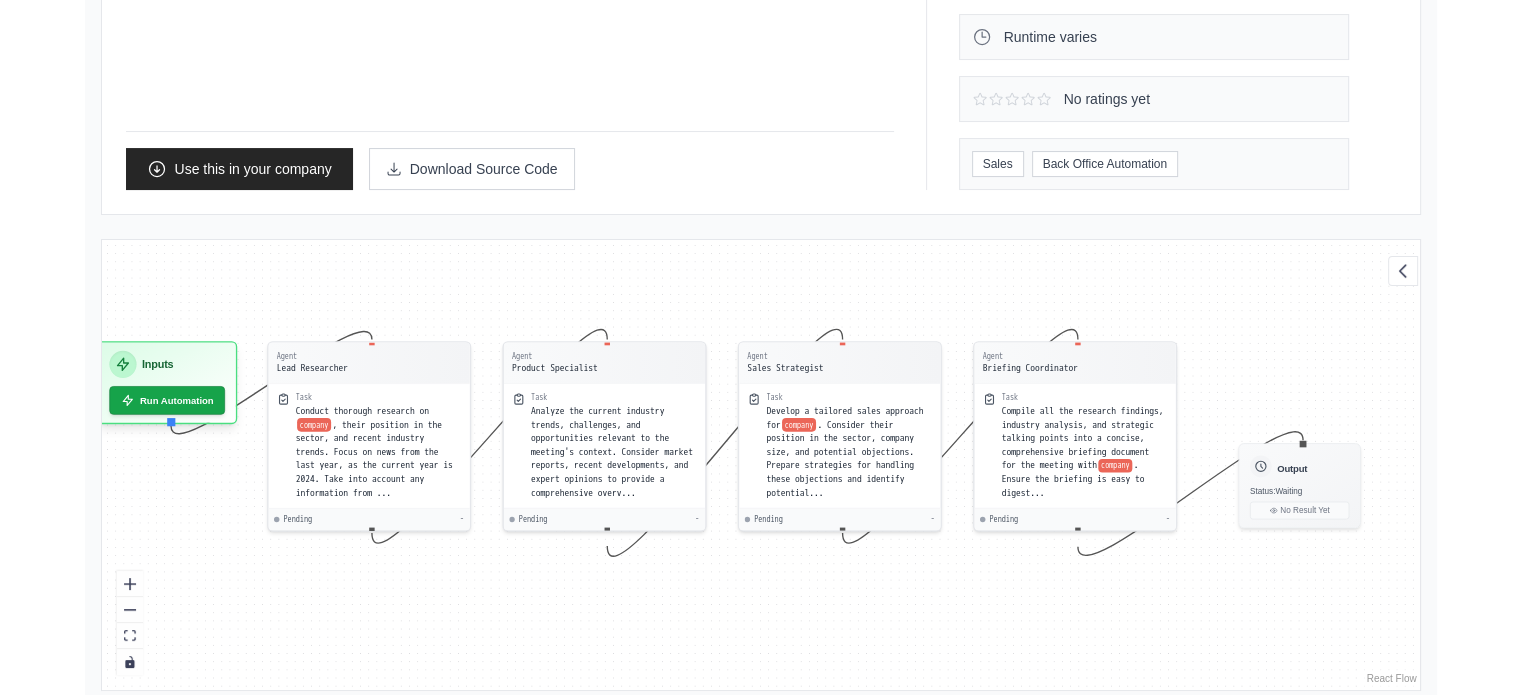 scroll, scrollTop: 342, scrollLeft: 0, axis: vertical 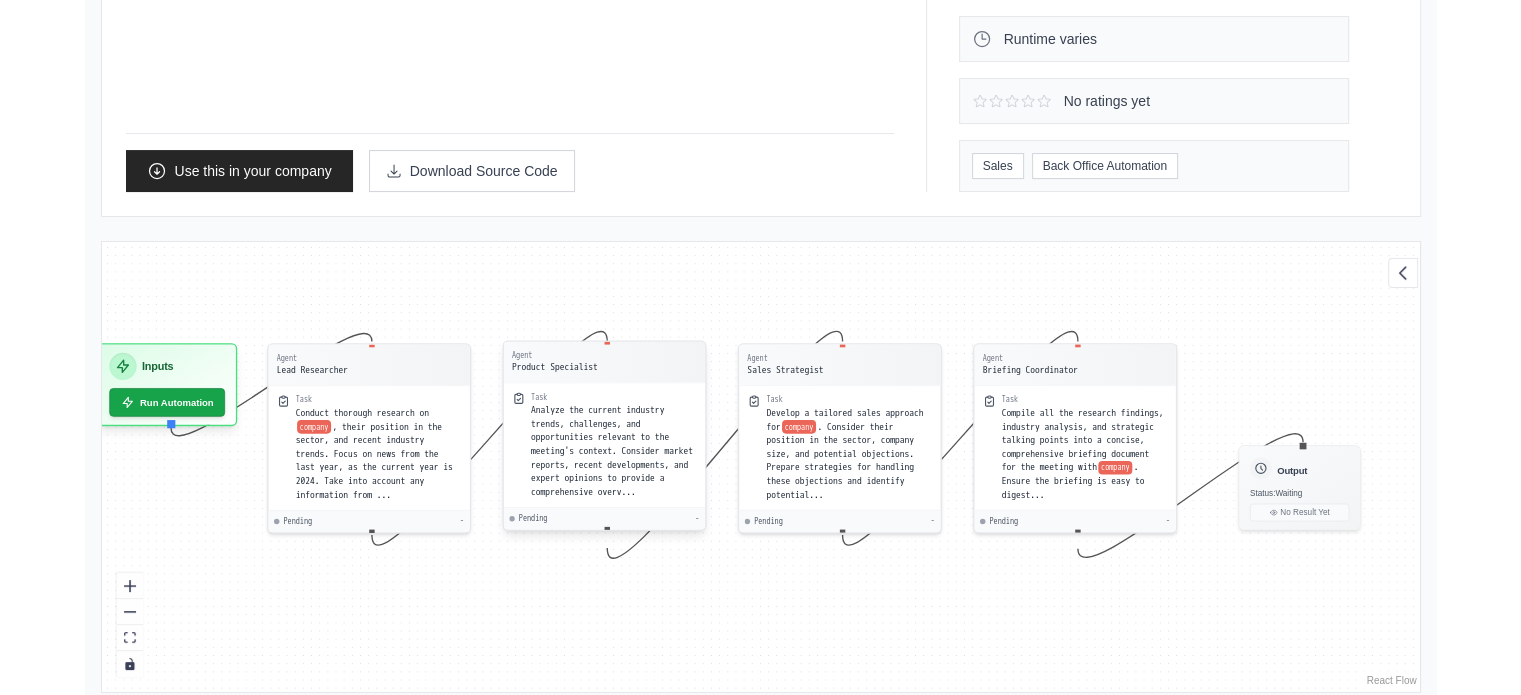 click on "Analyze the current industry trends, challenges, and opportunities relevant to the meeting's context. Consider market reports, recent developments, and expert opinions to provide a comprehensive overv..." at bounding box center (612, 450) 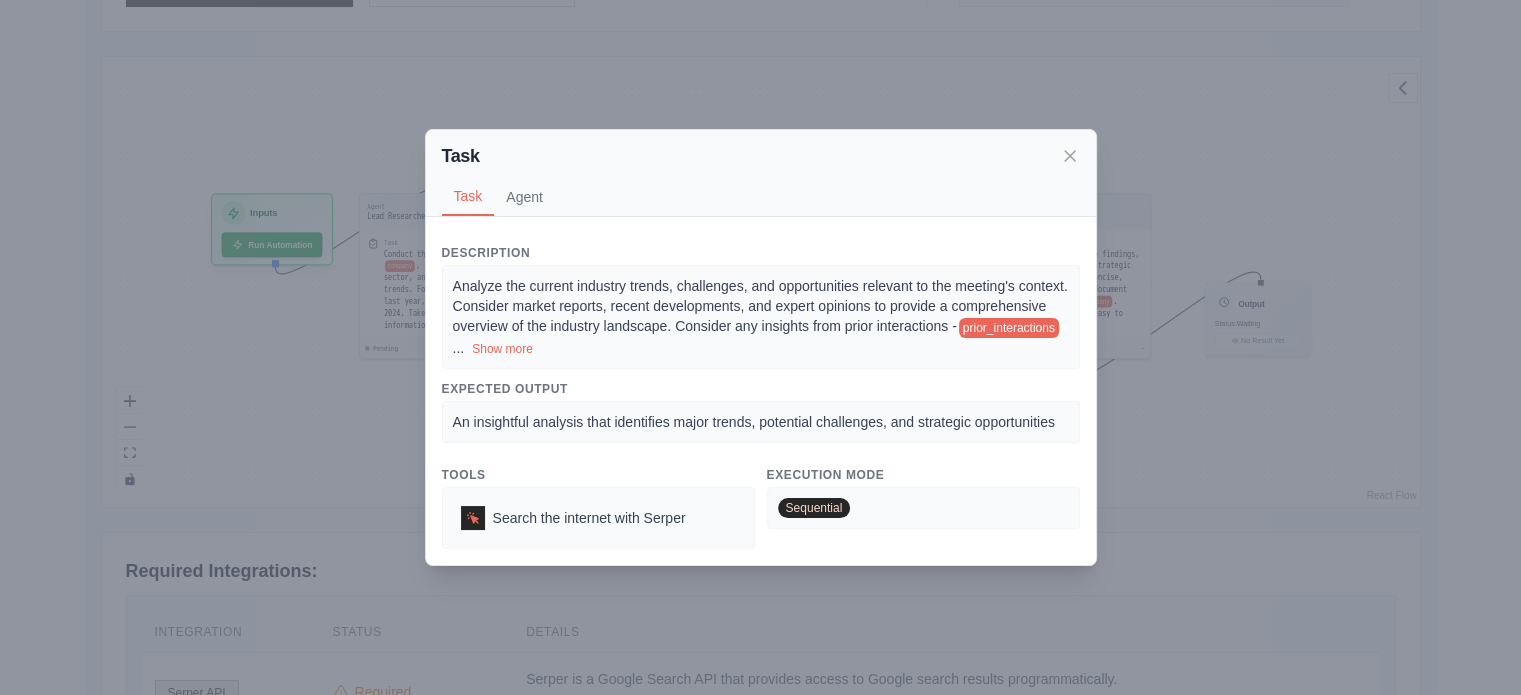 scroll, scrollTop: 542, scrollLeft: 0, axis: vertical 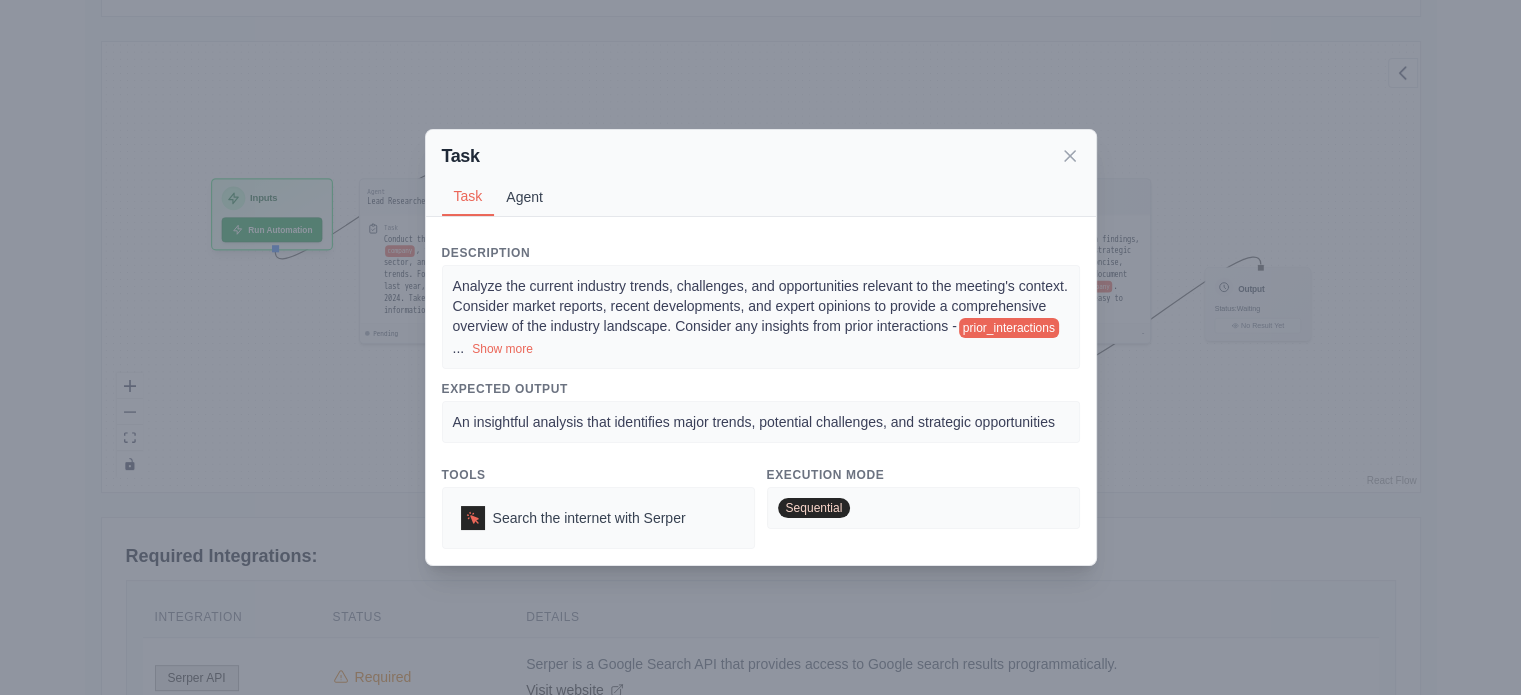 click on "Agent" at bounding box center [524, 197] 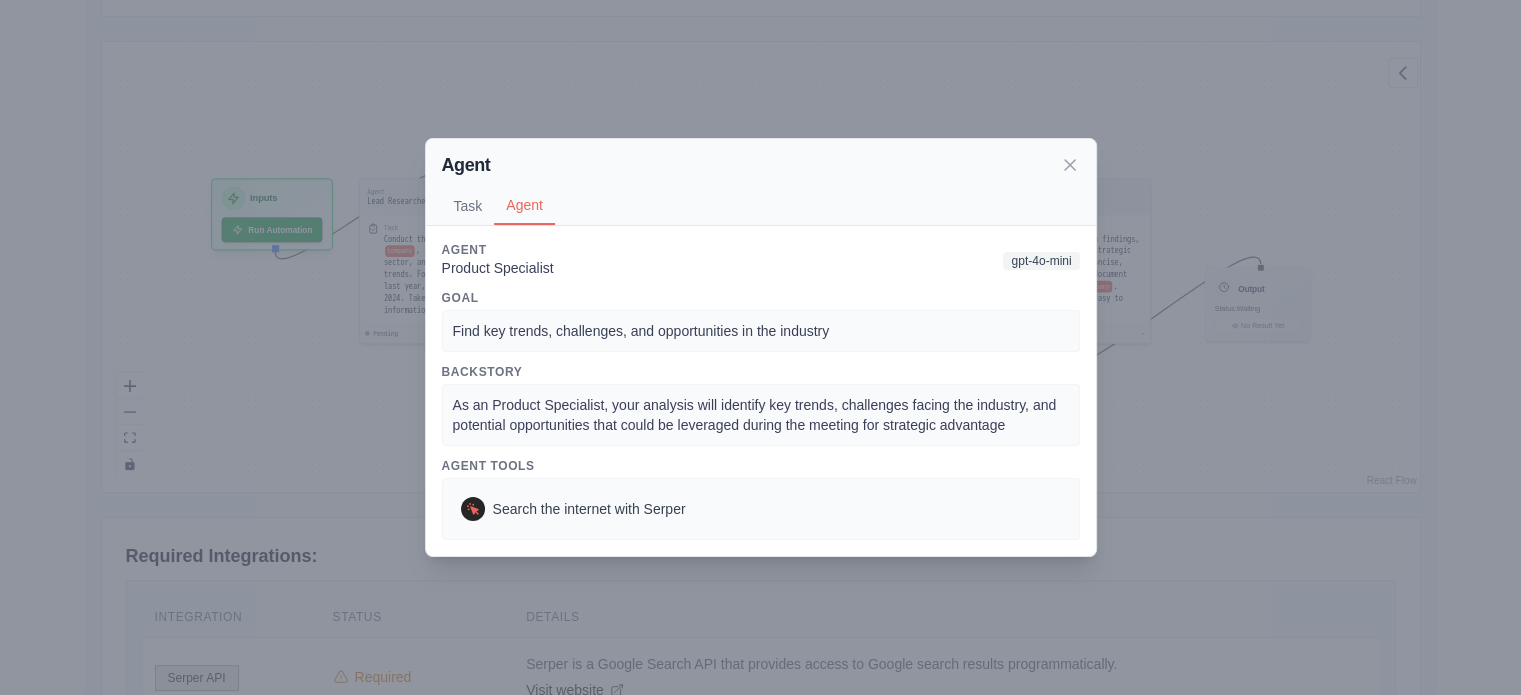 click on "Agent Task Agent Description Analyze the current industry trends, challenges, and opportunities relevant to the meeting's context. Consider market reports, recent developments, and expert opinions to provide a comprehensive overview of the industry landscape.
Consider any insights from prior interactions -  prior_interactions
... Show more Expected Output An insightful analysis that identifies major trends, potential challenges, and strategic opportunities
Tools Search the internet with Serper Execution Mode Sequential Agent Product Specialist gpt-4o-mini Goal Find key trends, challenges, and opportunities in the industry Backstory As an Product Specialist, your analysis will identify key trends, challenges facing the industry, and potential opportunities that could be leveraged during the meeting for strategic advantage
Agent Tools Search the internet with Serper" at bounding box center [760, 347] 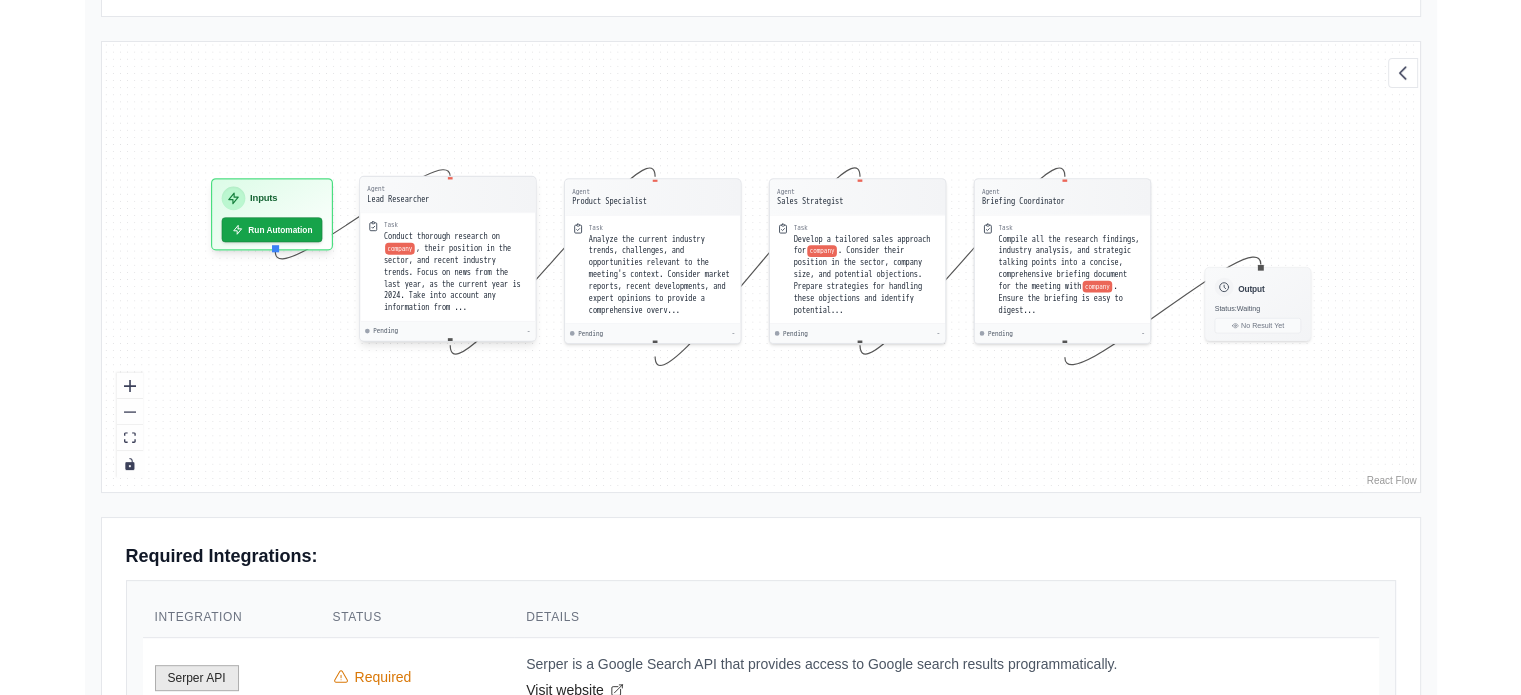 click on ", their position in the sector, and recent industry trends. Focus on news from the last year, as the current year is 2024.
Take into account any information from ..." at bounding box center [451, 277] 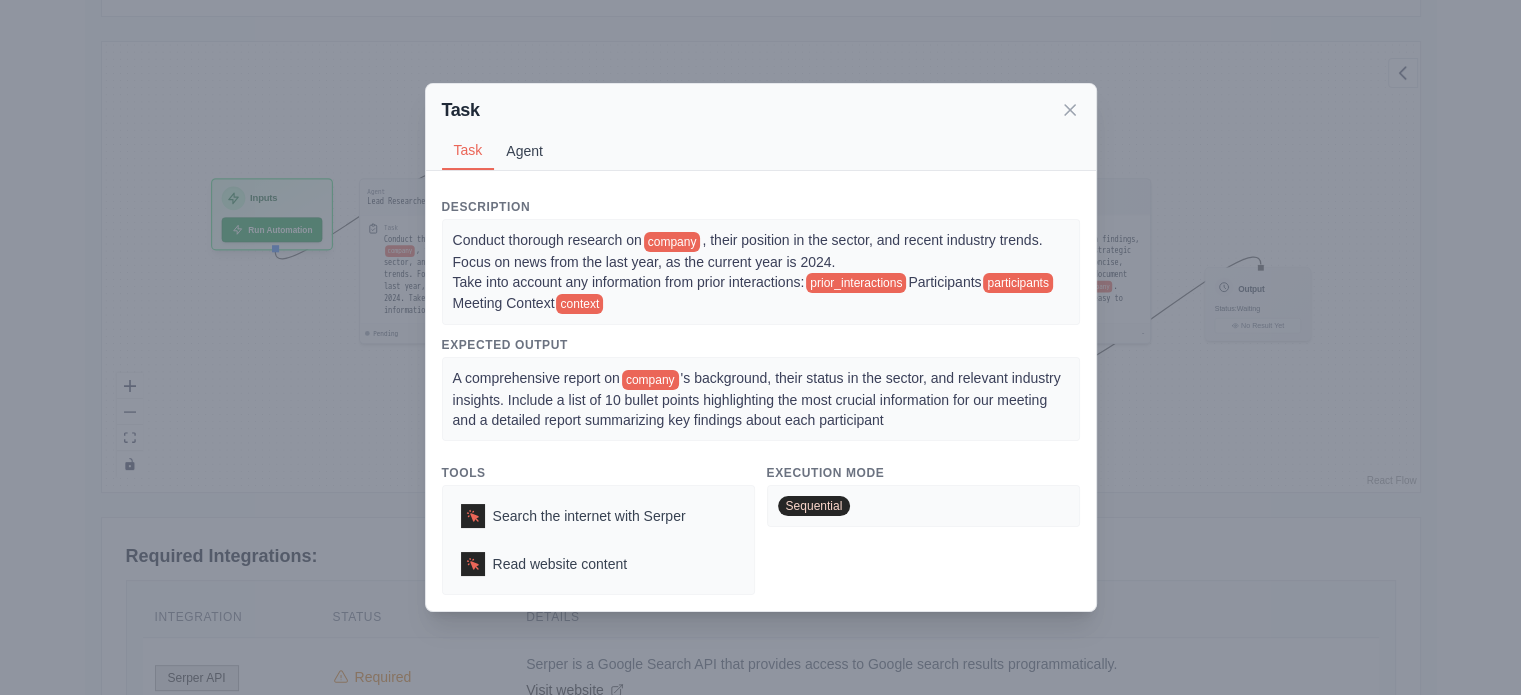 click on "Agent" at bounding box center [524, 151] 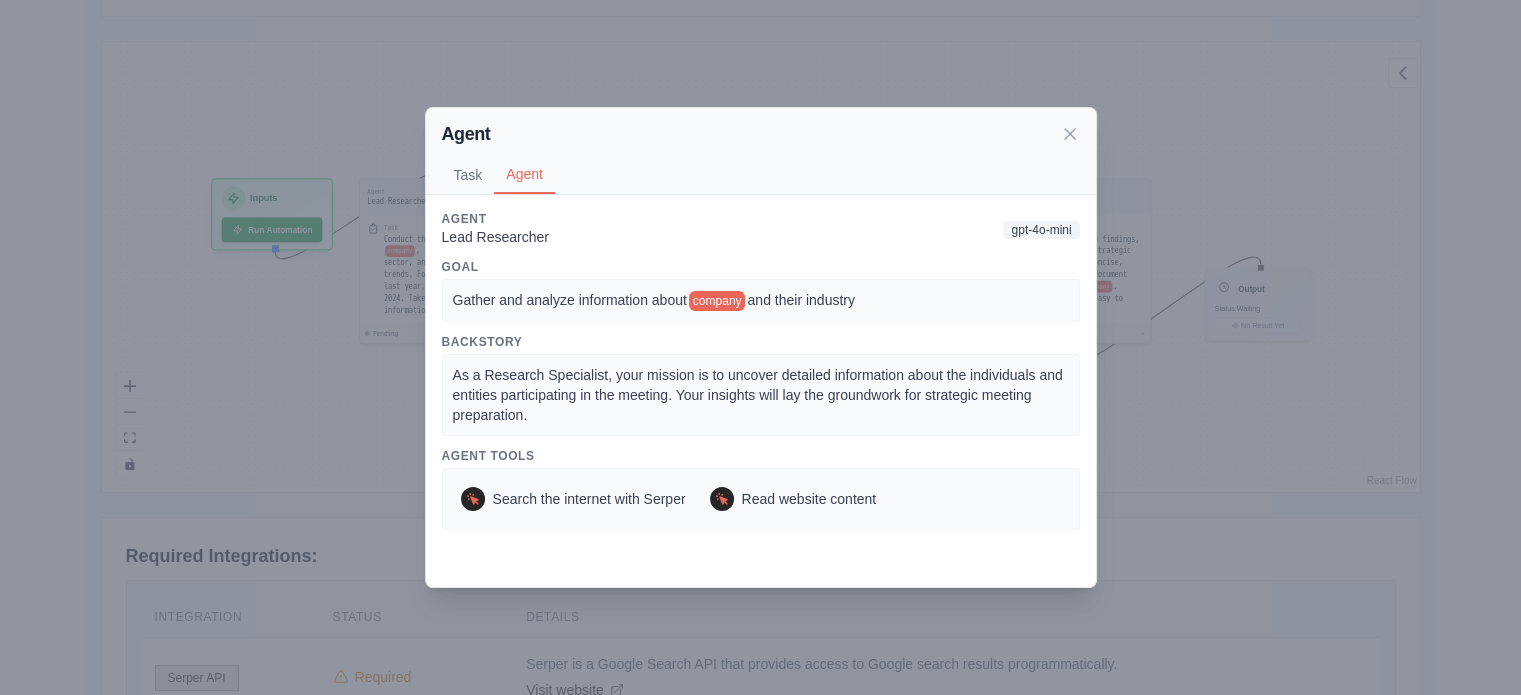 click on "company" at bounding box center [717, 301] 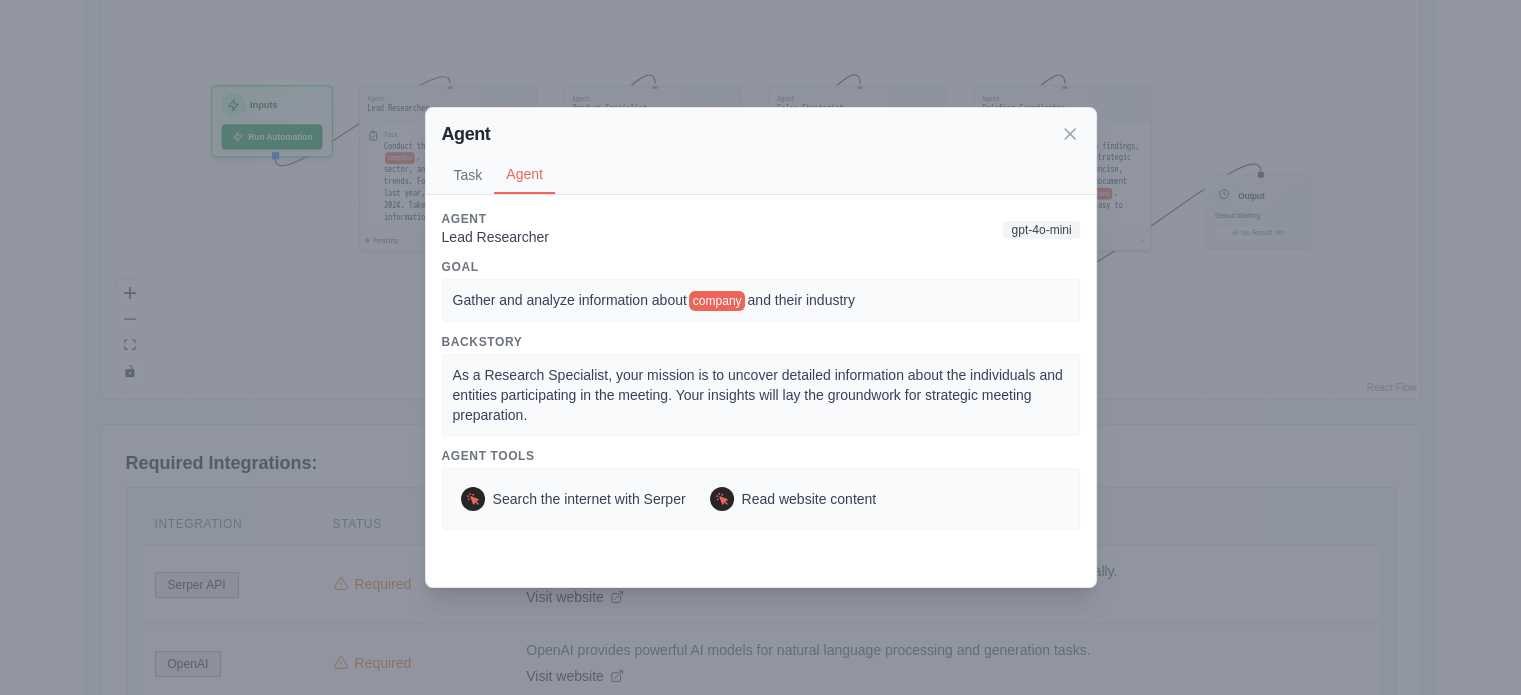 scroll, scrollTop: 642, scrollLeft: 0, axis: vertical 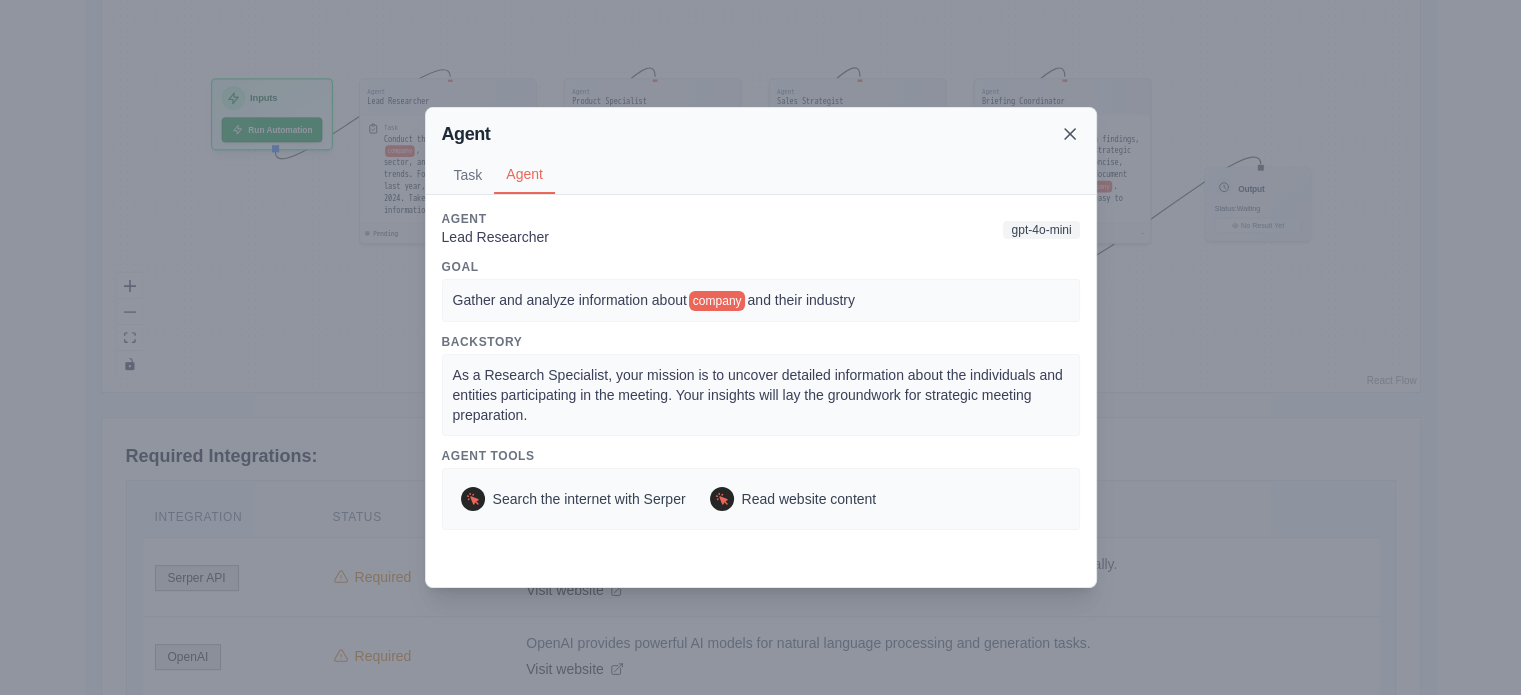 click 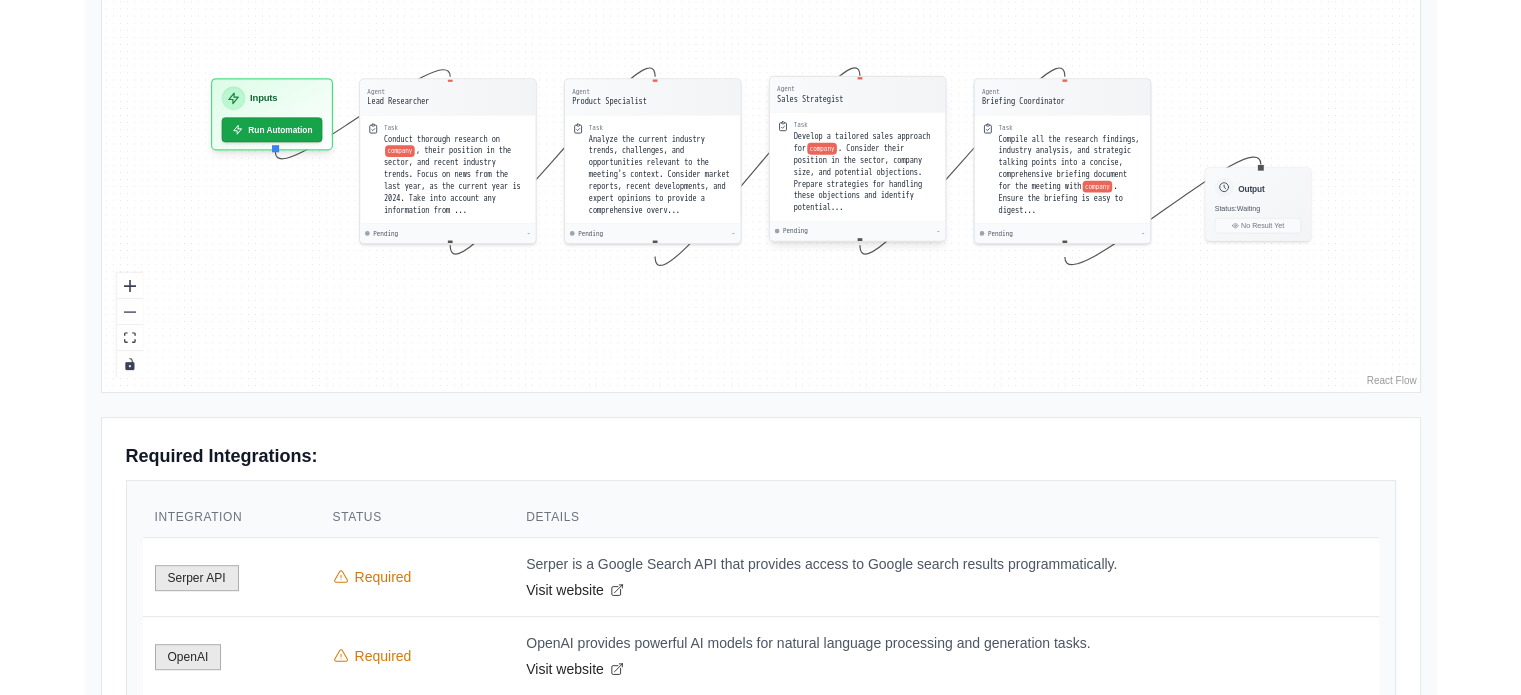 click on ". Consider their position in the  sector, company size, and potential objections. Prepare strategies for handling these objections and identify potential..." at bounding box center [857, 177] 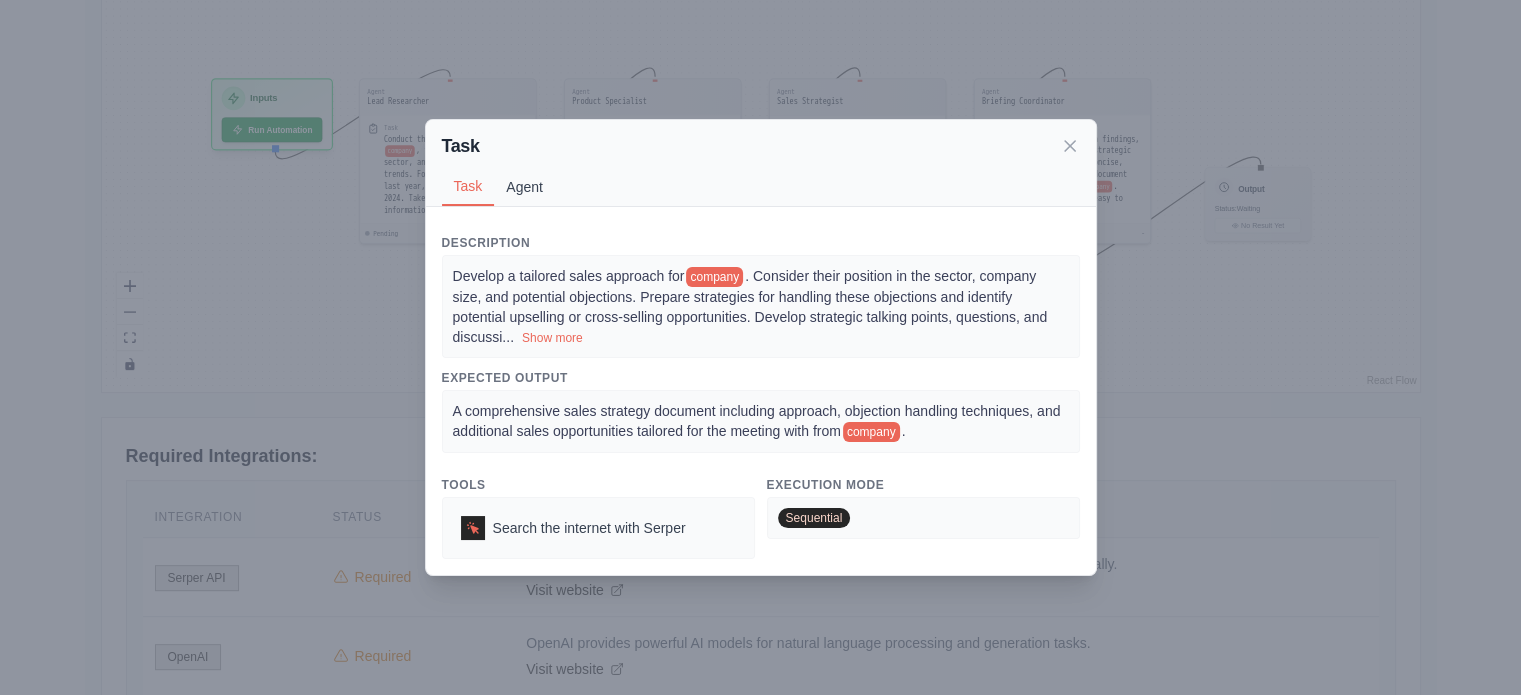 click on "Agent" at bounding box center (524, 187) 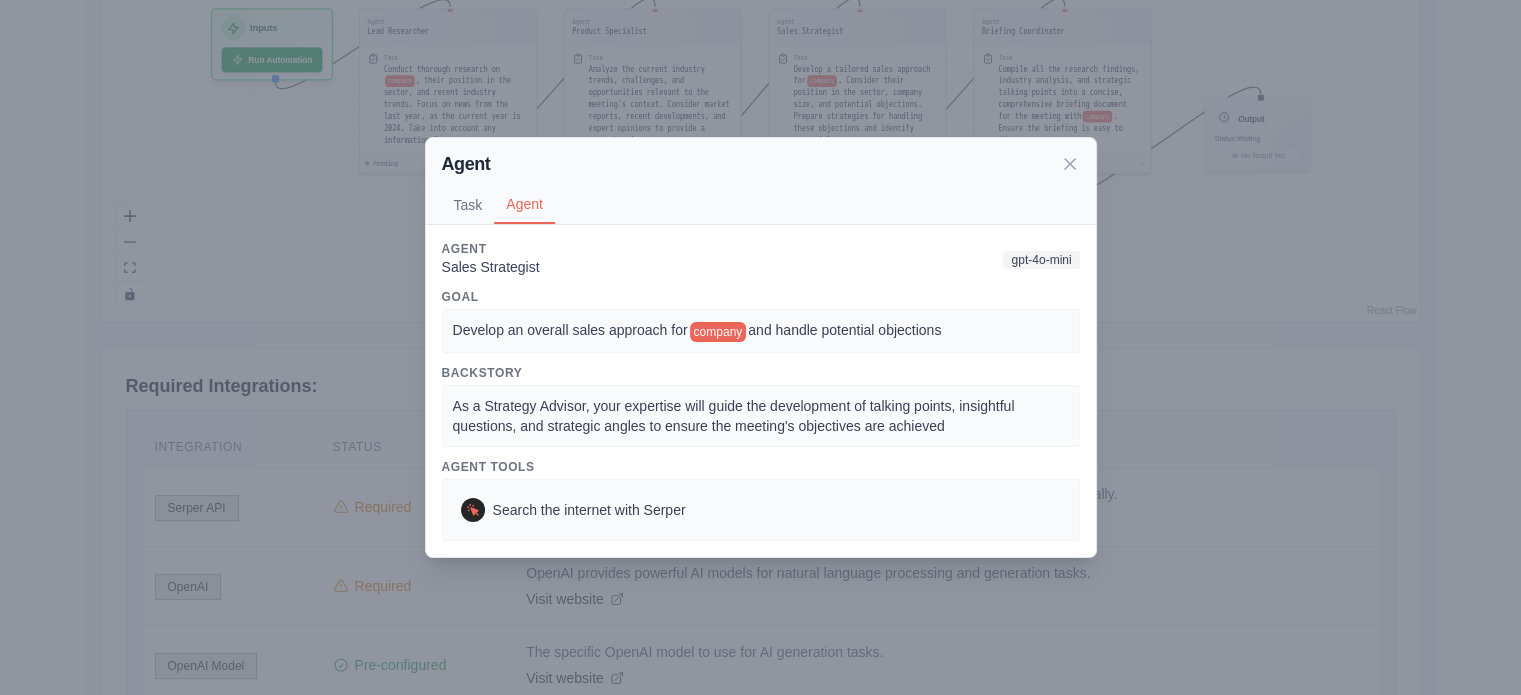 scroll, scrollTop: 642, scrollLeft: 0, axis: vertical 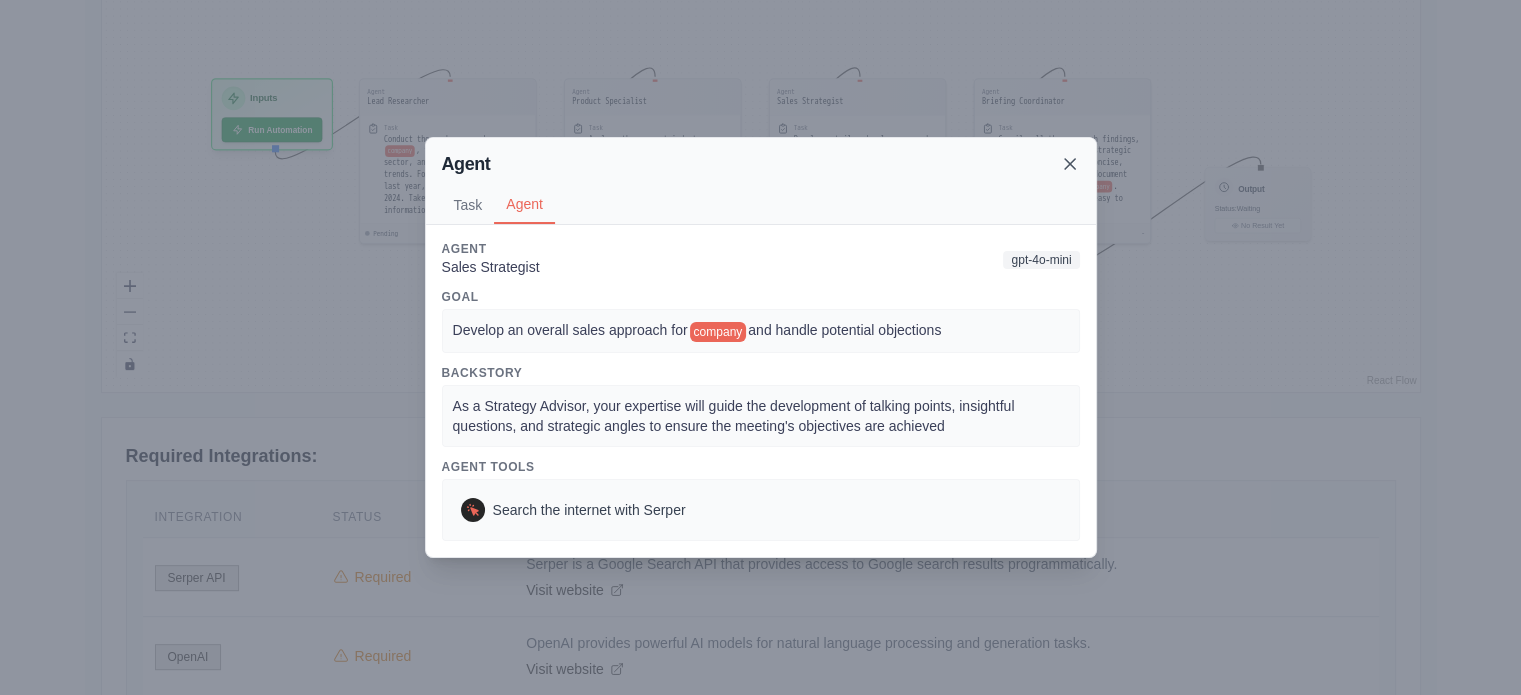 click 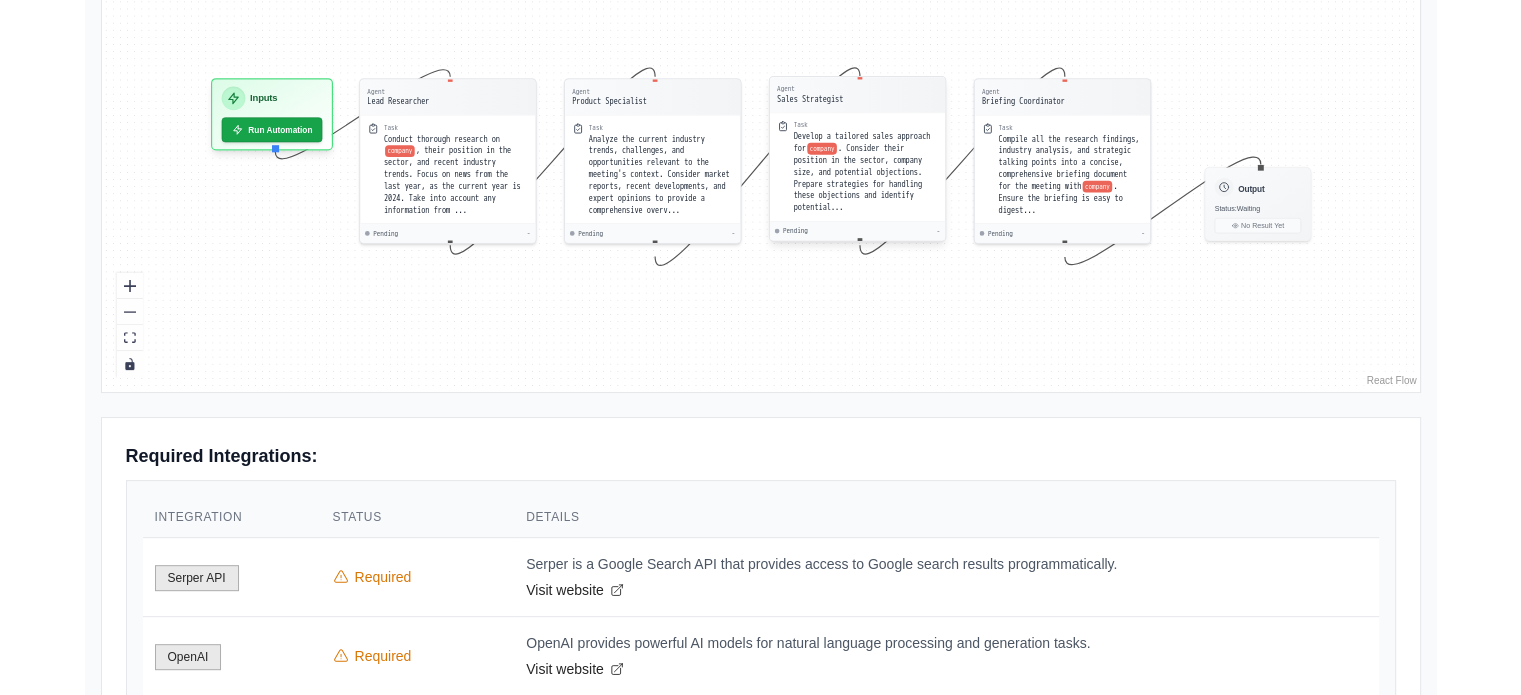 click on "Develop a tailored sales approach for" at bounding box center (861, 143) 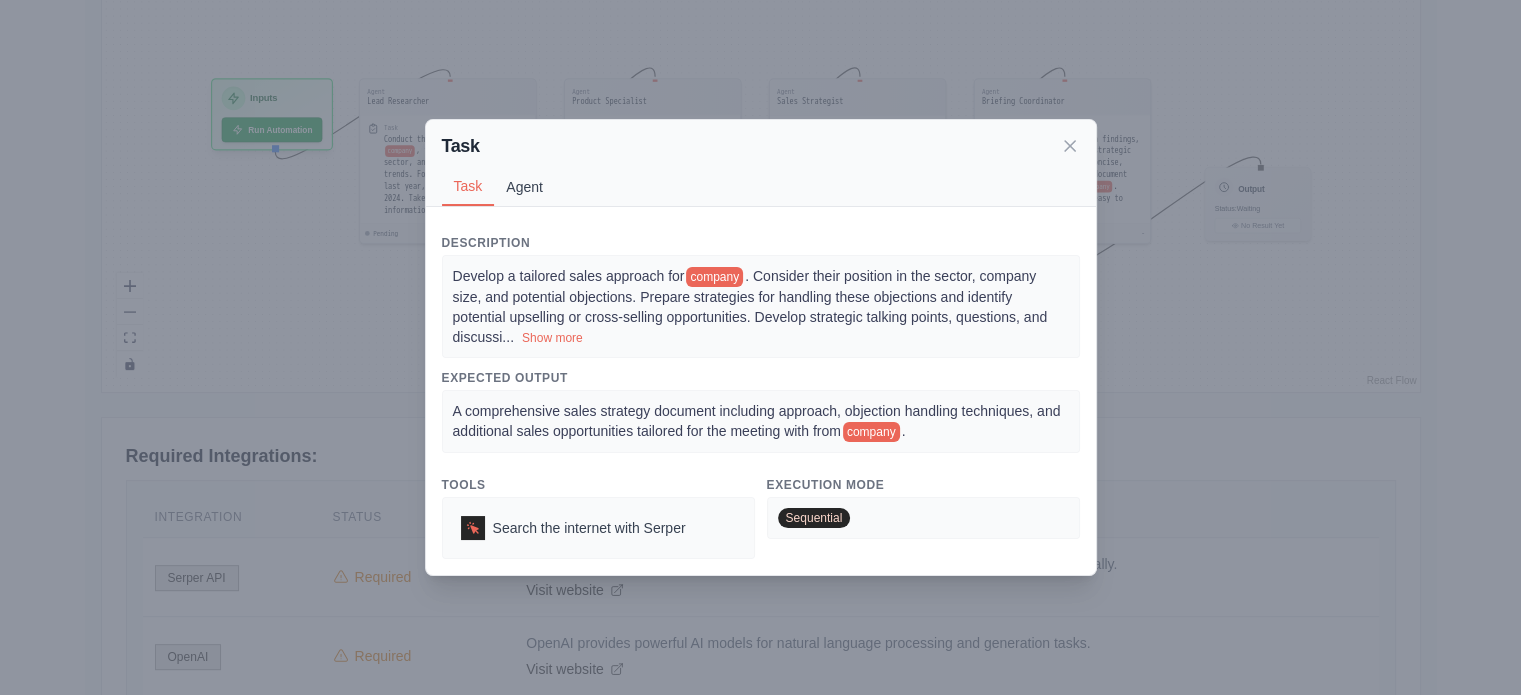 click on "Agent" at bounding box center [524, 187] 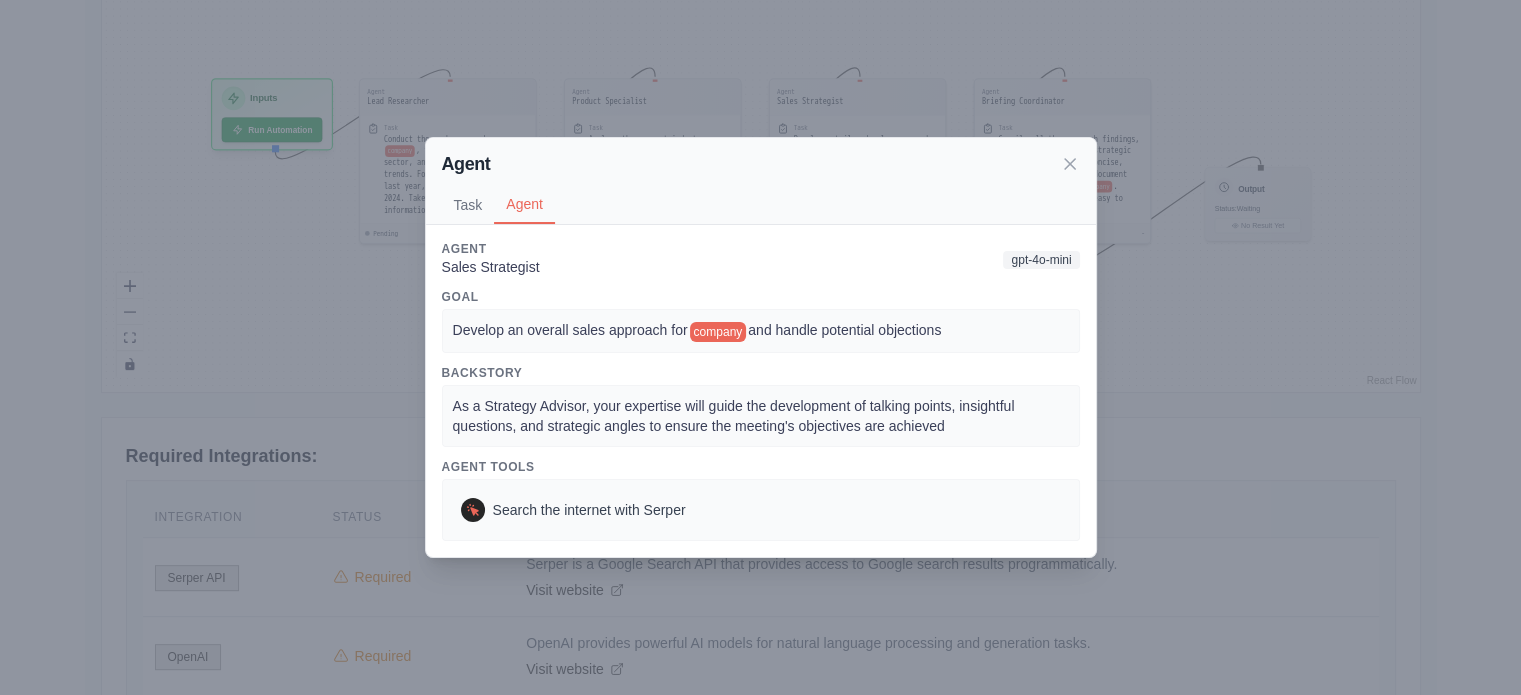 click on "Agent Task Agent Description Develop a tailored sales approach for  company . Consider their position in the  sector, company size, and potential objections. Prepare strategies for handling these objections and identify potential upselling or cross-selling opportunities. Develop strategic talking points, questions, and discussi ... Show more Expected Output A comprehensive sales strategy document including approach, objection handling techniques, and additional sales opportunities tailored for the meeting with from  company .
Tools Search the internet with Serper Execution Mode Sequential Agent Sales Strategist gpt-4o-mini Goal Develop an overall sales approach for  company  and handle potential objections Backstory As a Strategy Advisor, your expertise will guide the development of talking points, insightful questions, and strategic angles to ensure the meeting's objectives are achieved
Agent Tools Search the internet with Serper" at bounding box center (760, 347) 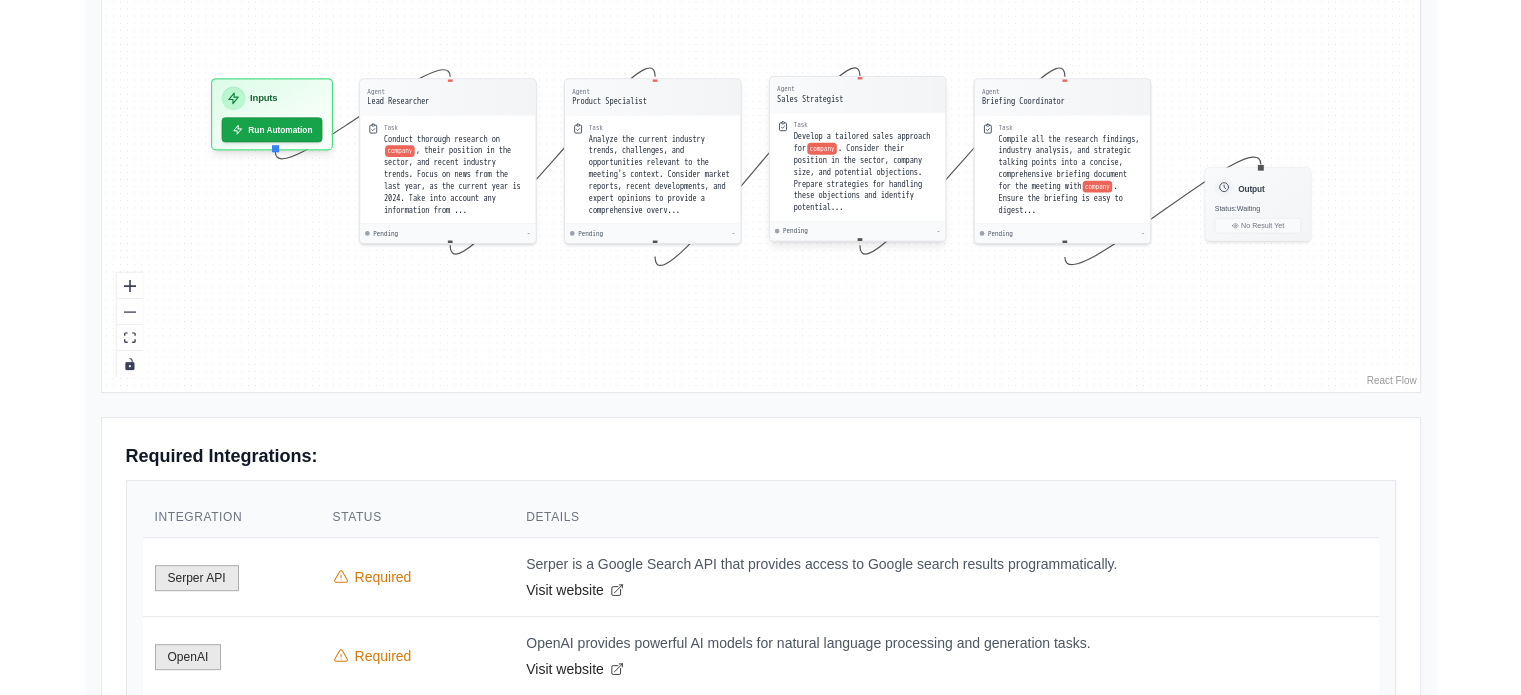 click on ". Consider their position in the  sector, company size, and potential objections. Prepare strategies for handling these objections and identify potential..." at bounding box center (857, 177) 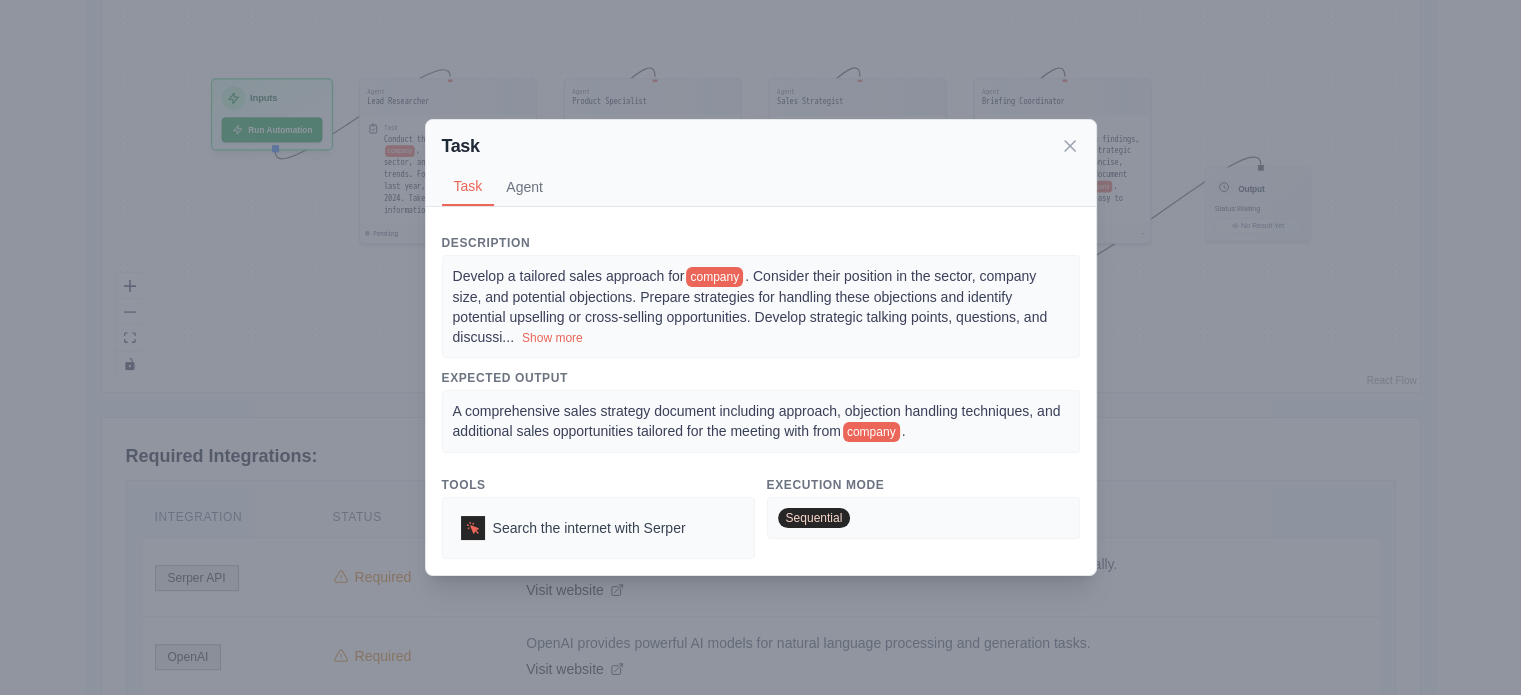click on "Task Task Agent Description Develop a tailored sales approach for  company . Consider their position in the  sector, company size, and potential objections. Prepare strategies for handling these objections and identify potential upselling or cross-selling opportunities. Develop strategic talking points, questions, and discussi ... Show more Expected Output A comprehensive sales strategy document including approach, objection handling techniques, and additional sales opportunities tailored for the meeting with from  company .
Tools Search the internet with Serper Execution Mode Sequential Agent Sales Strategist gpt-4o-mini Goal Develop an overall sales approach for  company  and handle potential objections Backstory As a Strategy Advisor, your expertise will guide the development of talking points, insightful questions, and strategic angles to ensure the meeting's objectives are achieved
Agent Tools Search the internet with Serper" at bounding box center [760, 347] 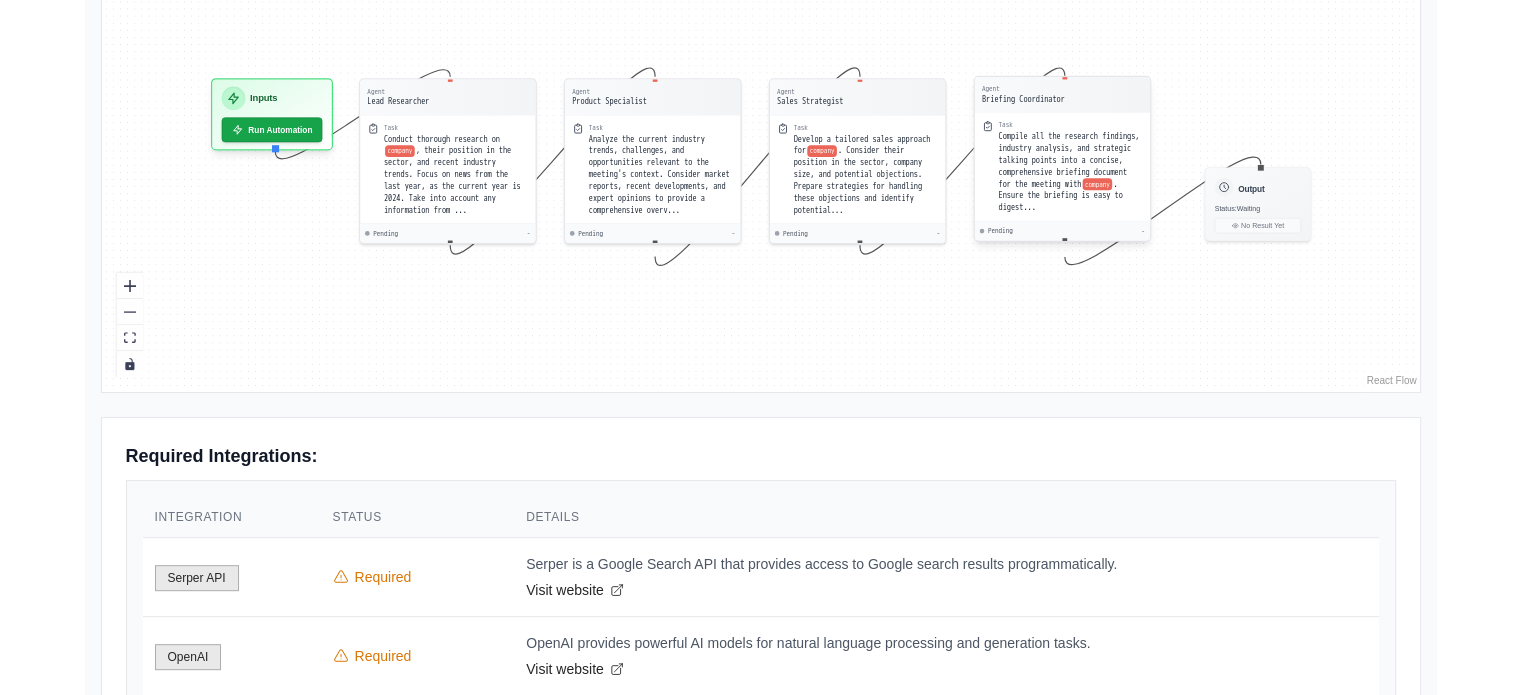 click on "Compile all the research findings, industry analysis, and strategic talking points into a concise, comprehensive briefing document for the meeting with" at bounding box center (1068, 160) 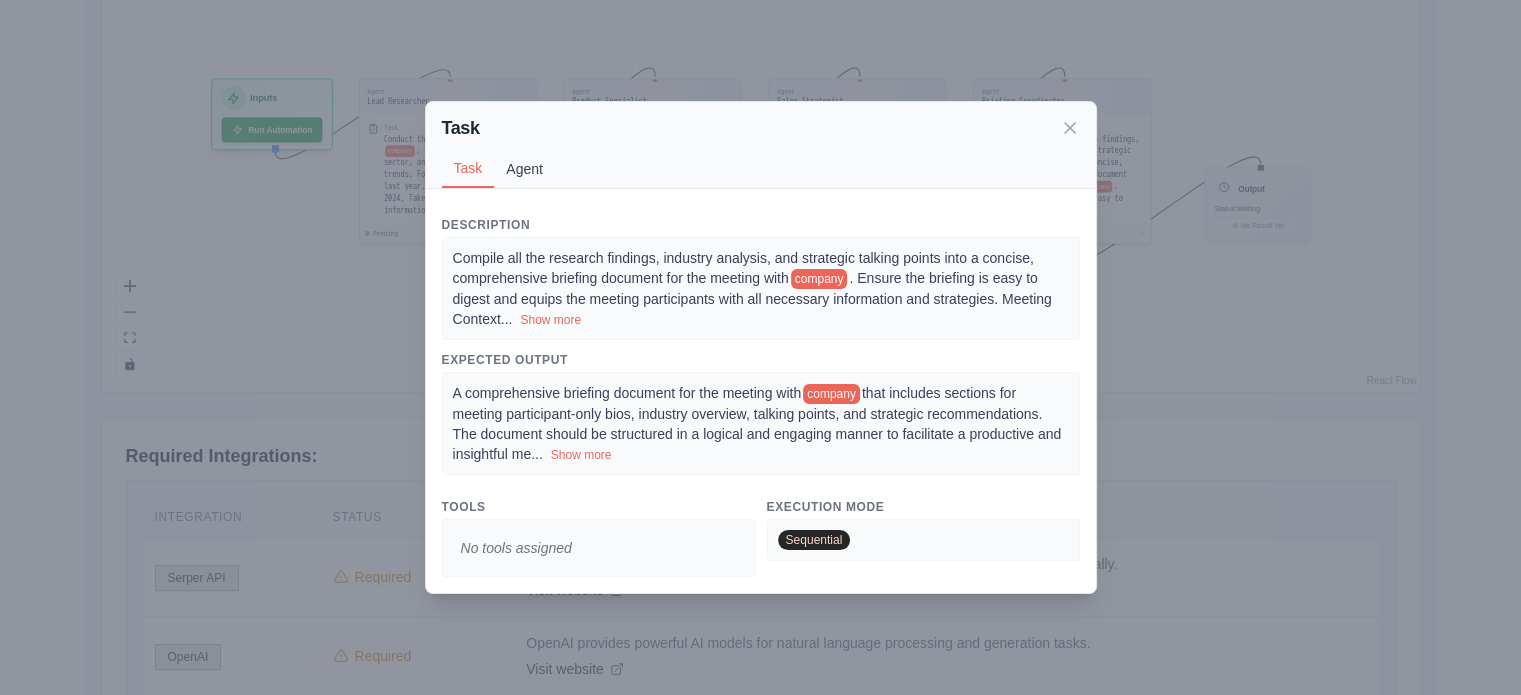click on "Agent" at bounding box center [524, 169] 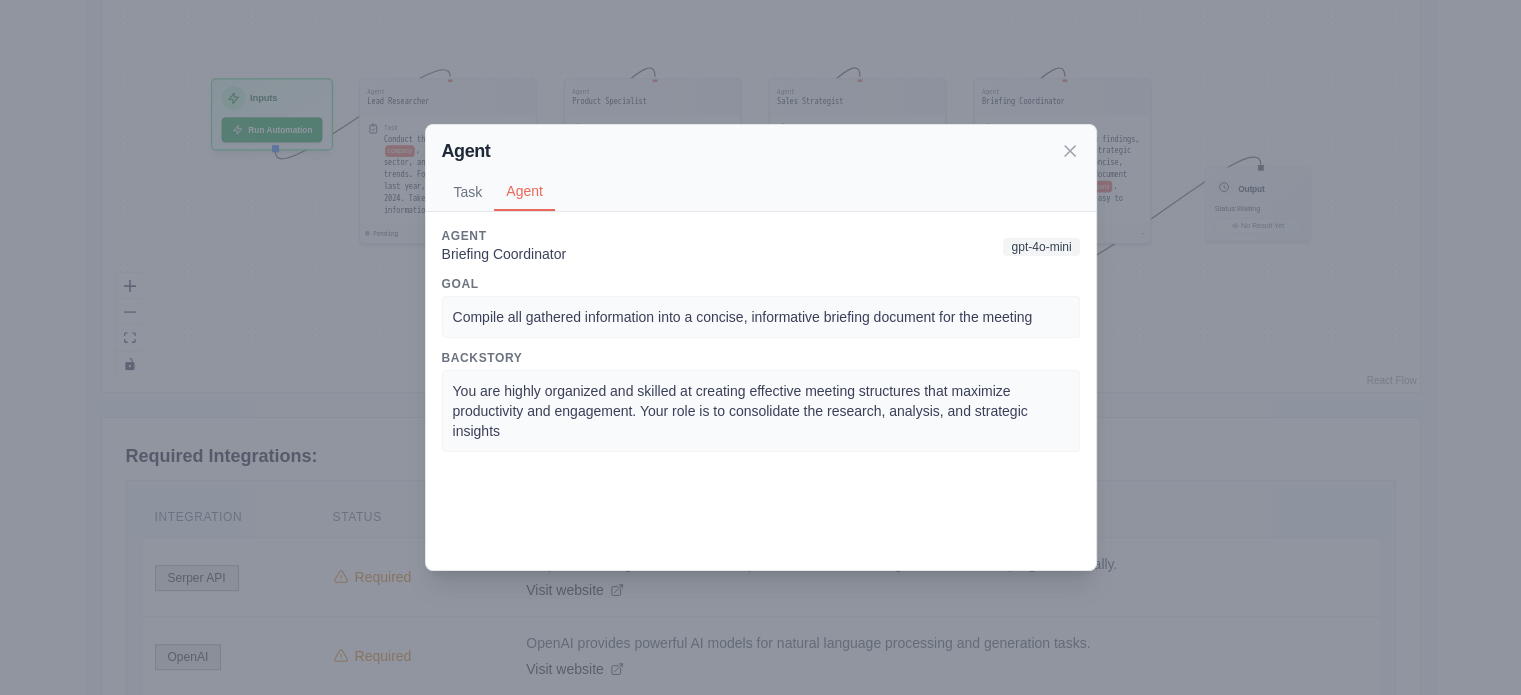 click on "Agent Task Agent Description Compile all the research findings, industry analysis, and strategic talking points into a concise, comprehensive briefing document for the meeting with  company . Ensure the briefing is easy to digest and equips the meeting participants with all necessary information and strategies.
Meeting Context  ... Show more Expected Output A comprehensive briefing document for the meeting with  company  that includes sections for meeting participant-only bios, industry overview, talking points, and strategic recommendations. The document should be structured in a logical and engaging manner to facilitate a productive and insightful me ... Show more Tools No tools assigned Execution Mode Sequential Agent Briefing Coordinator gpt-4o-mini Goal Compile all gathered information into a concise, informative briefing document for the meeting Backstory" at bounding box center (760, 347) 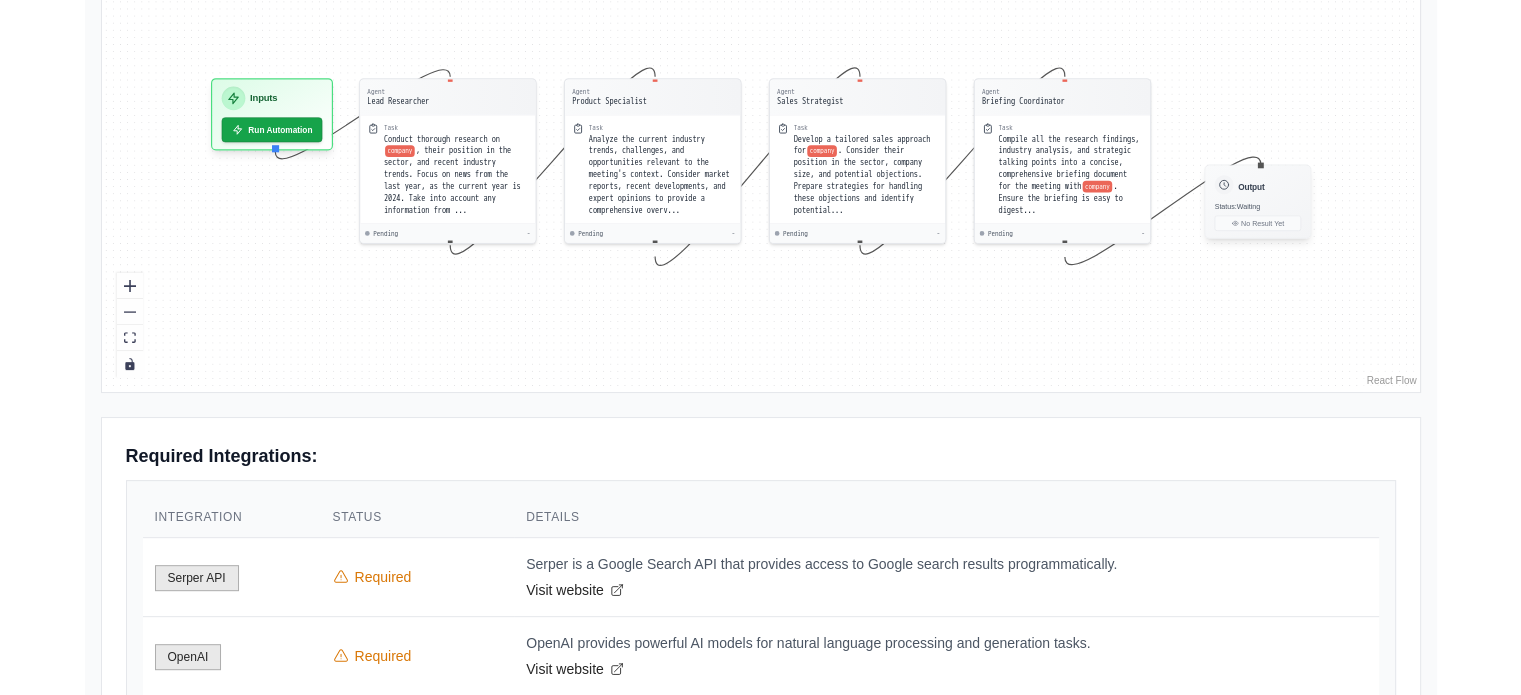 click on "Output" at bounding box center [1251, 187] 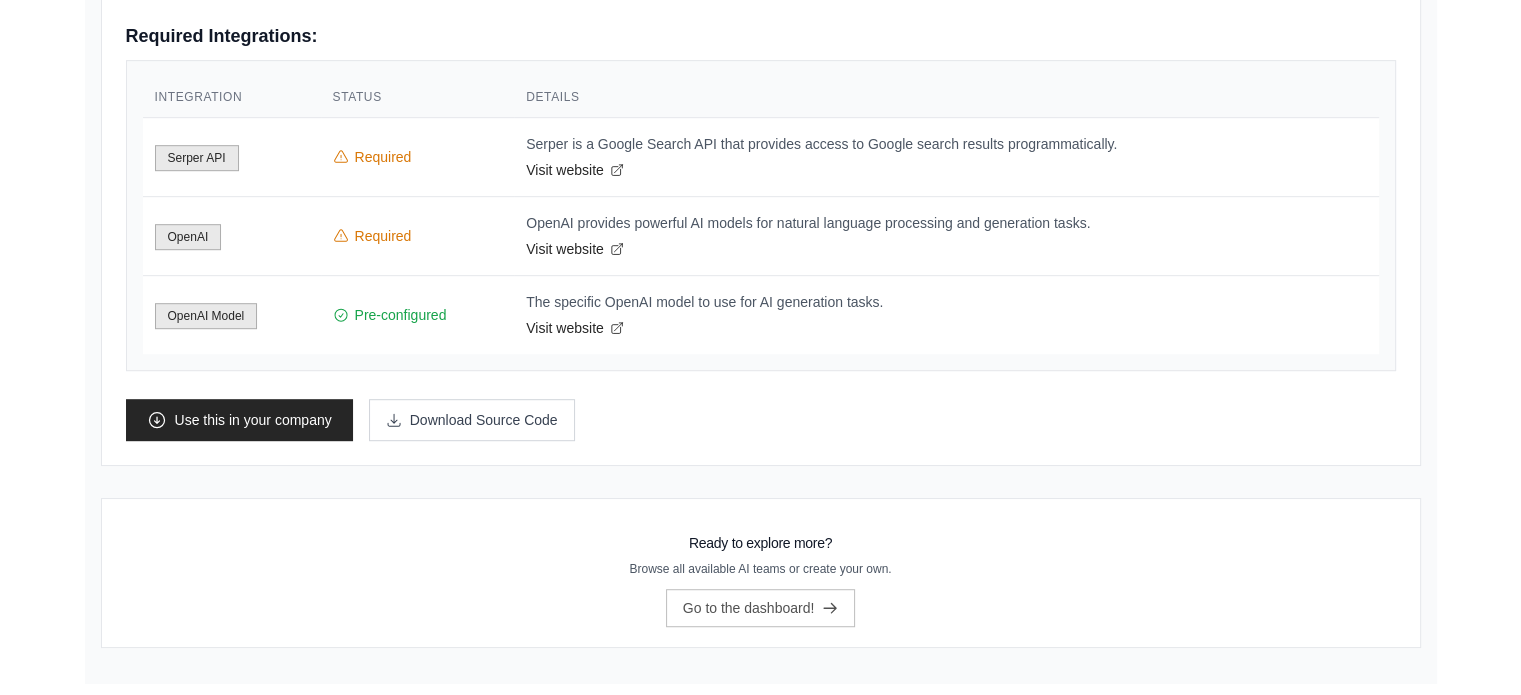 scroll, scrollTop: 1064, scrollLeft: 0, axis: vertical 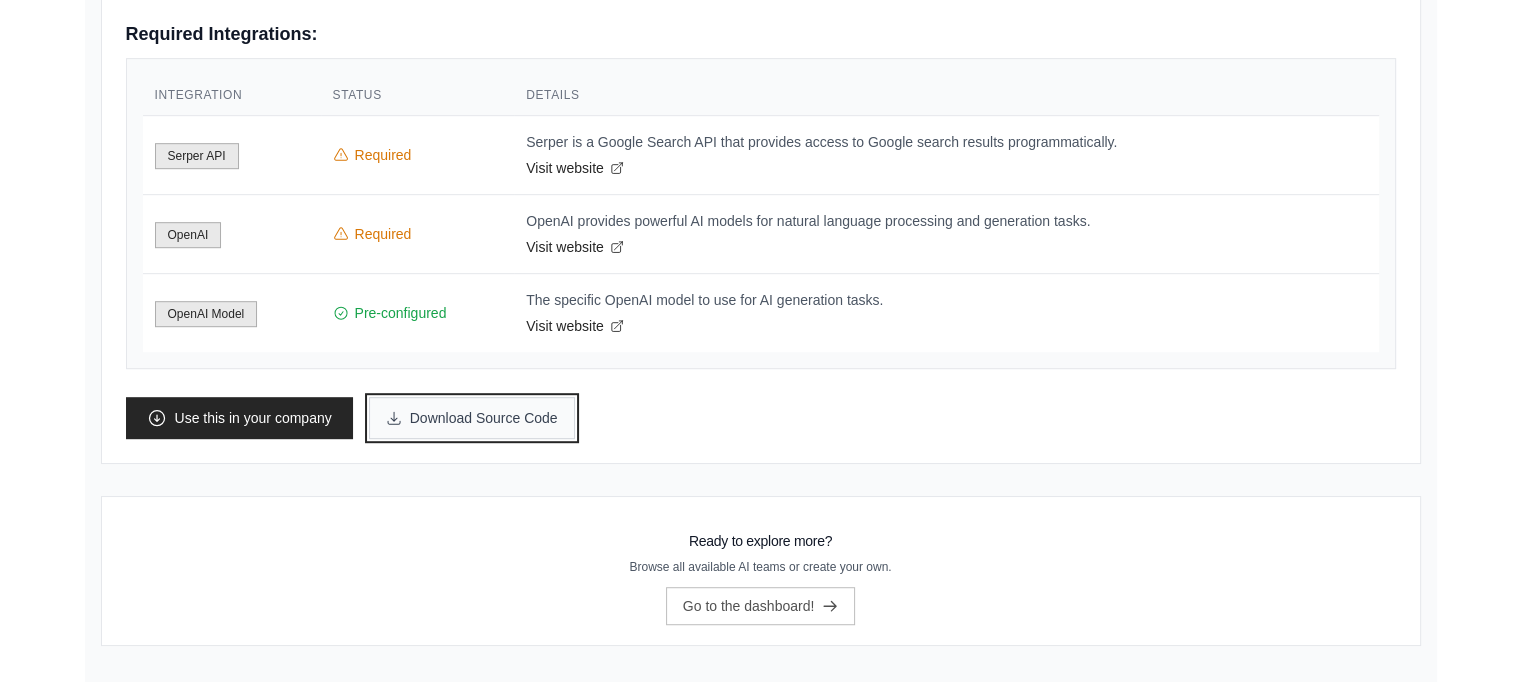 click on "Download Source Code" at bounding box center [472, 418] 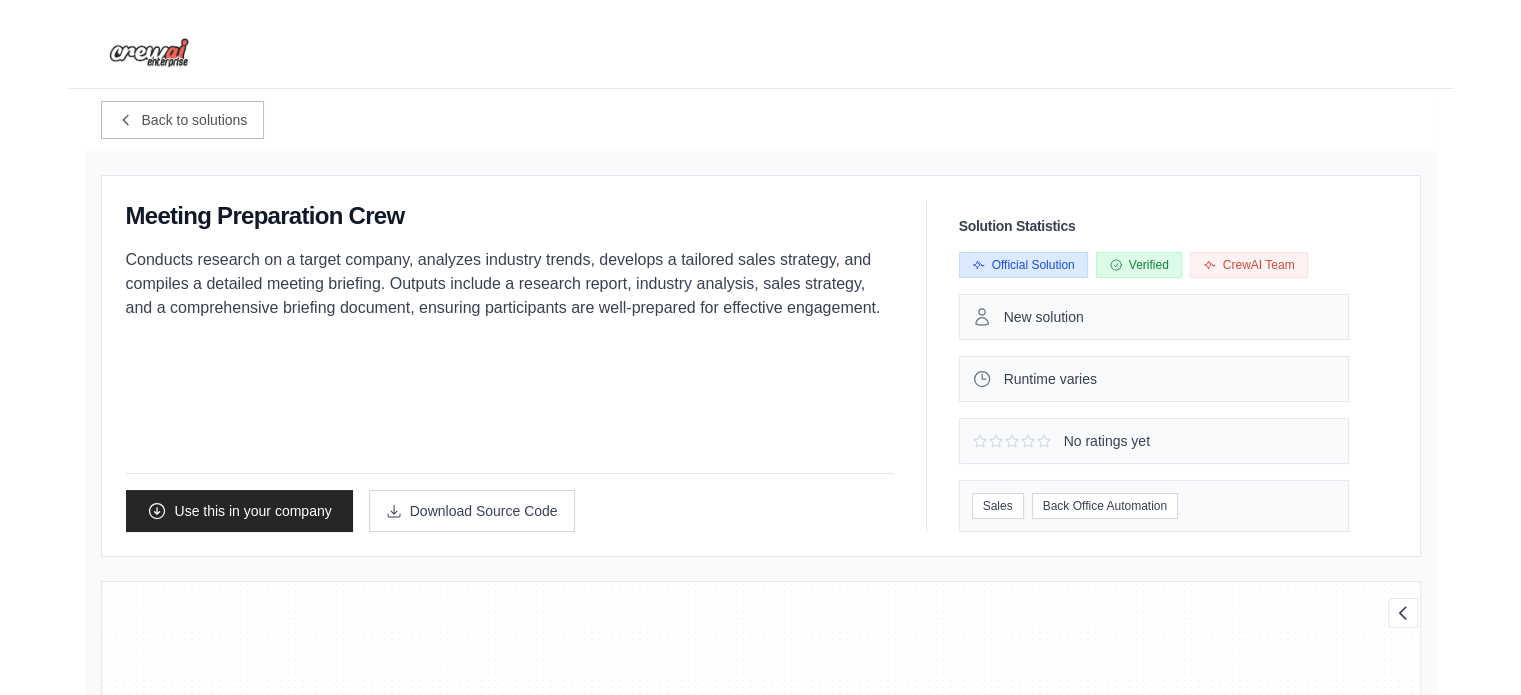 scroll, scrollTop: 0, scrollLeft: 0, axis: both 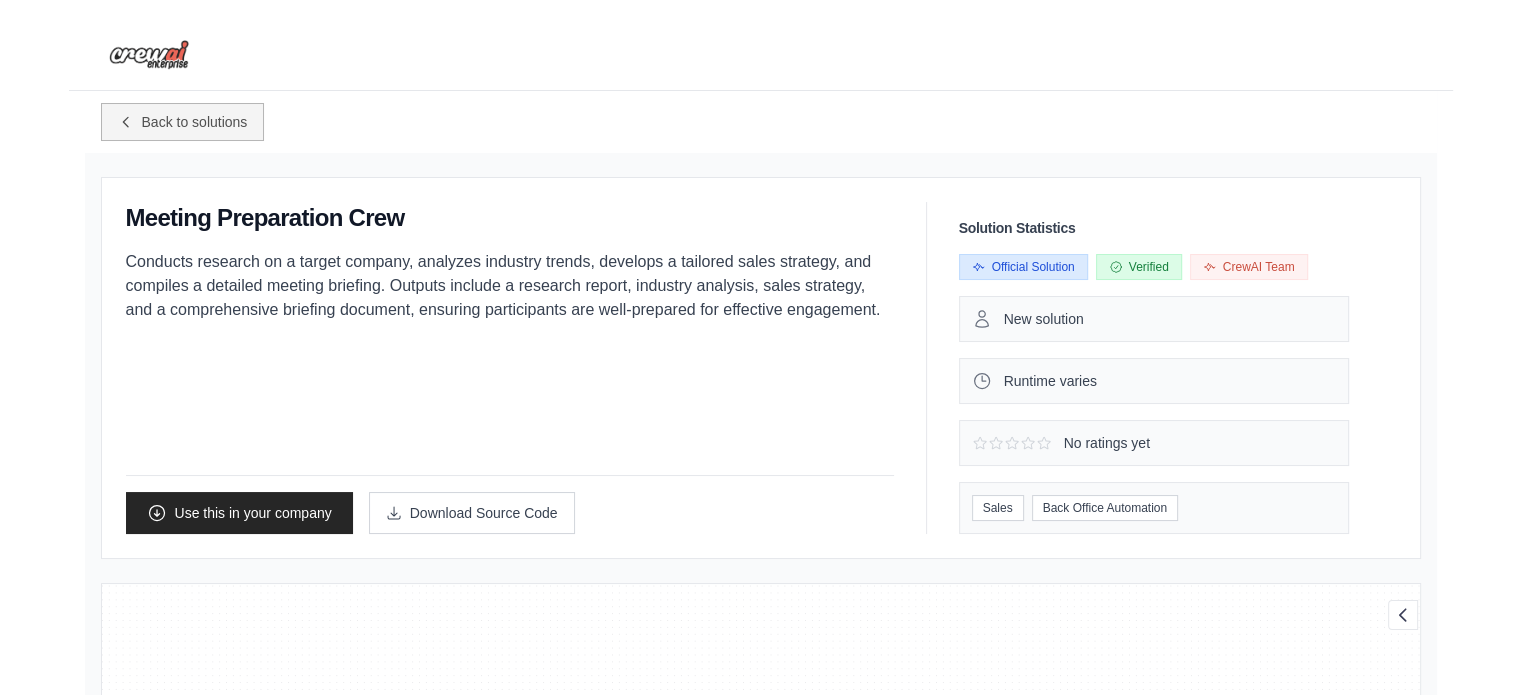 click on "Back to solutions" at bounding box center (195, 122) 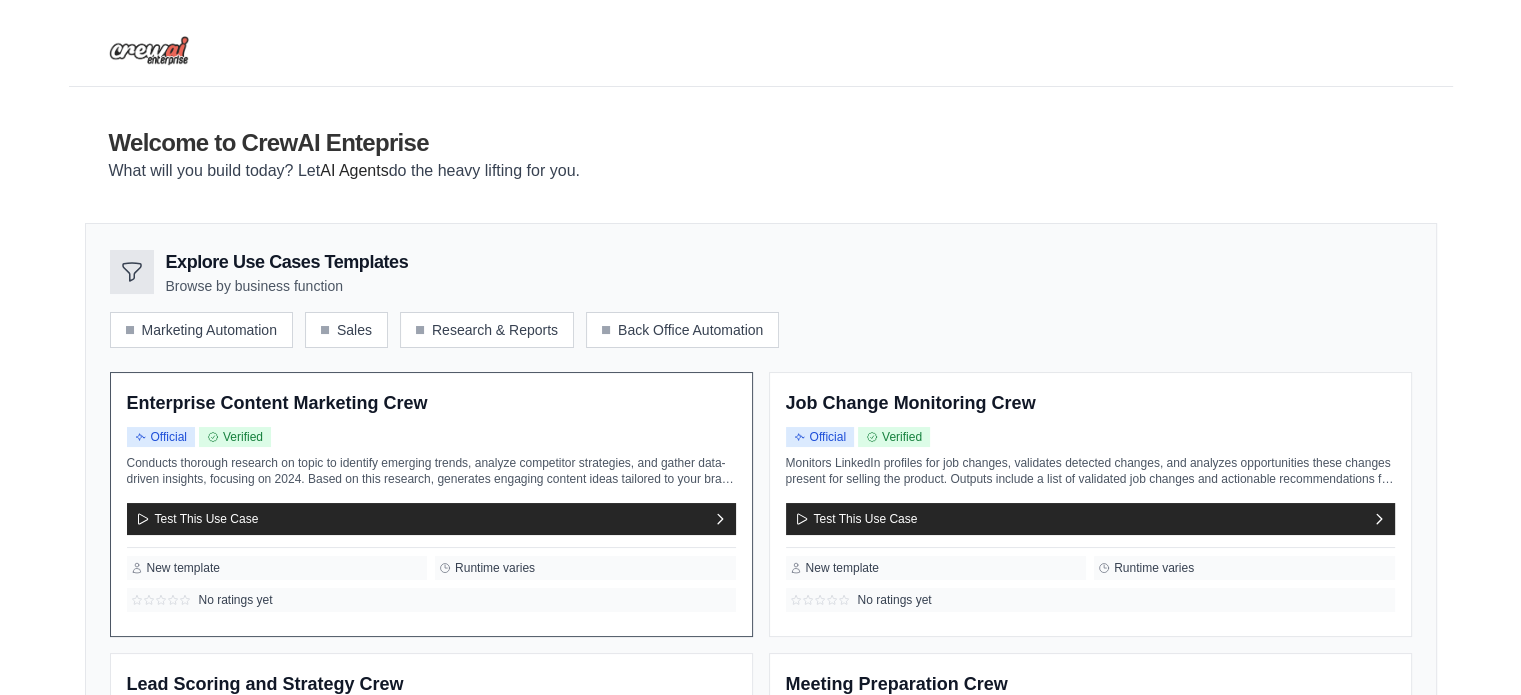 scroll, scrollTop: 0, scrollLeft: 0, axis: both 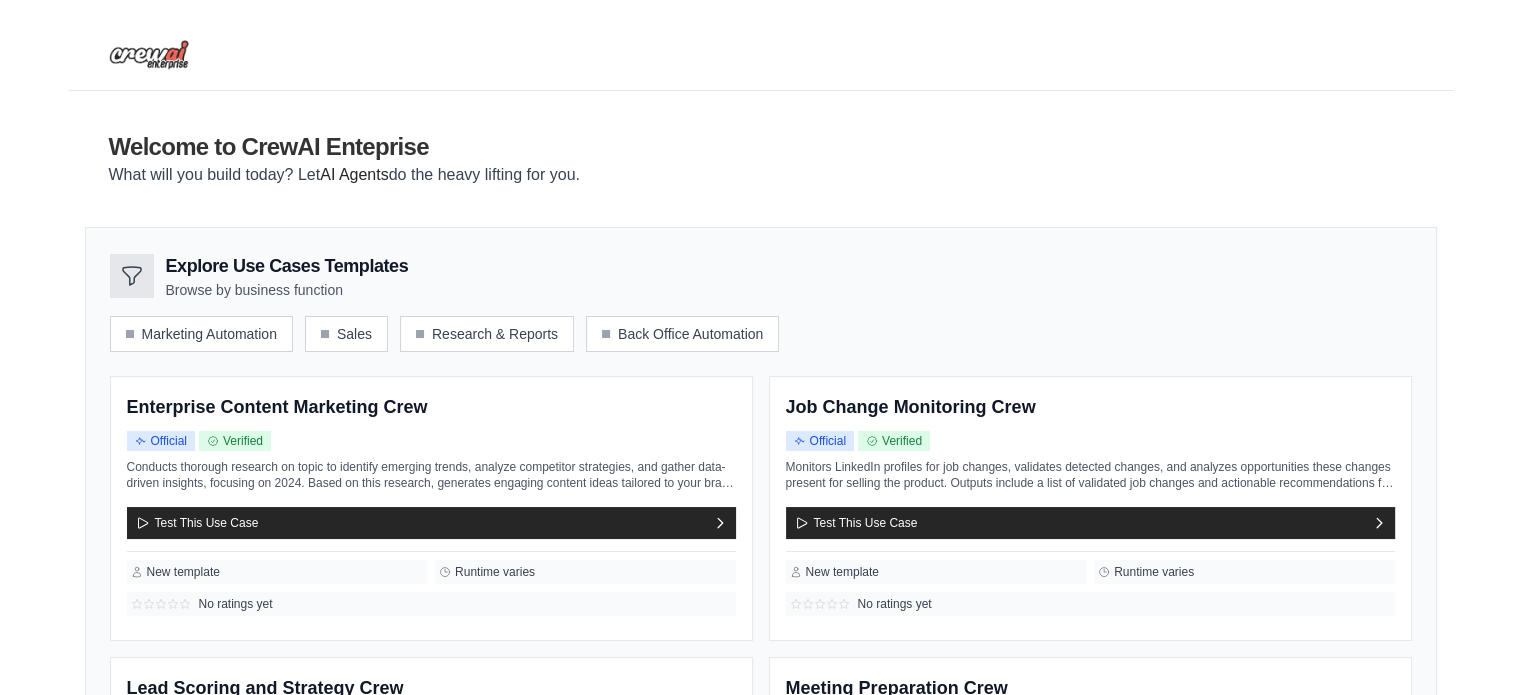 click at bounding box center (149, 55) 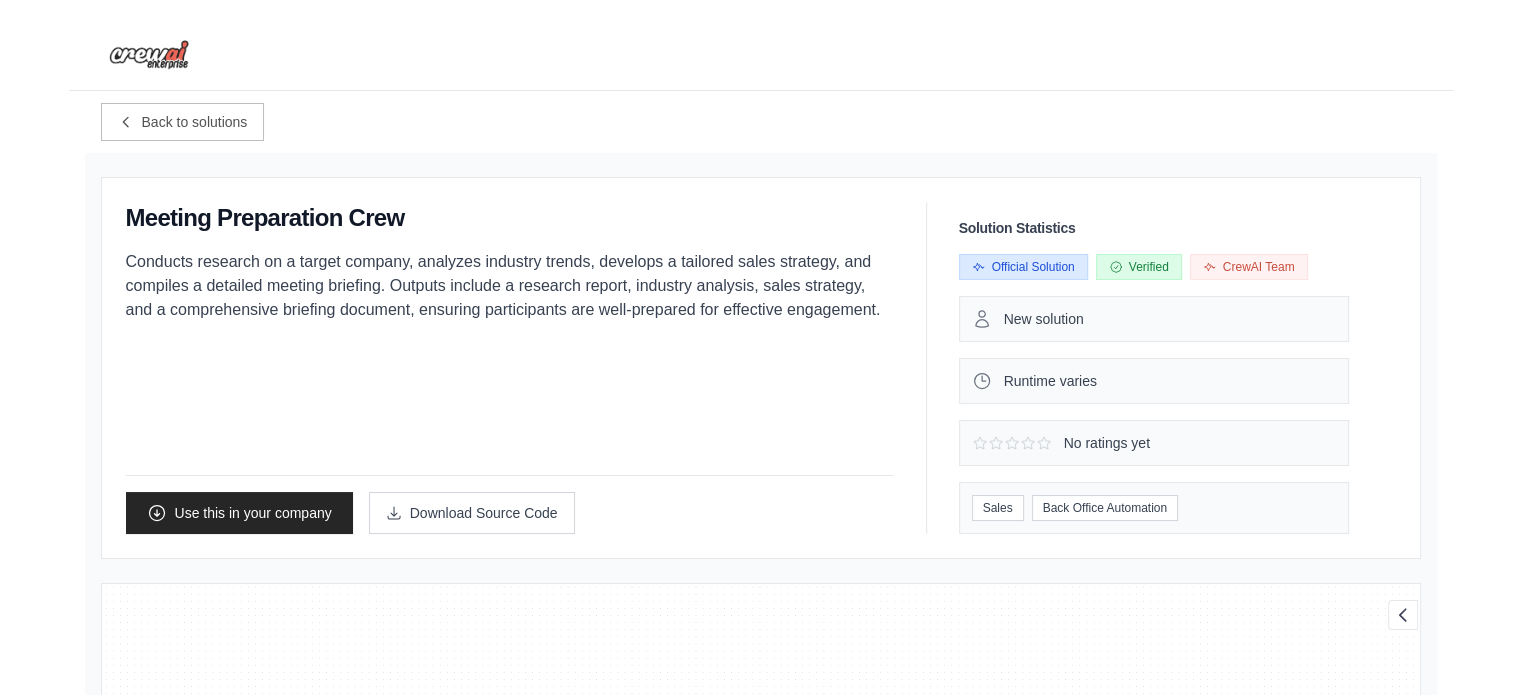 scroll, scrollTop: 28, scrollLeft: 0, axis: vertical 